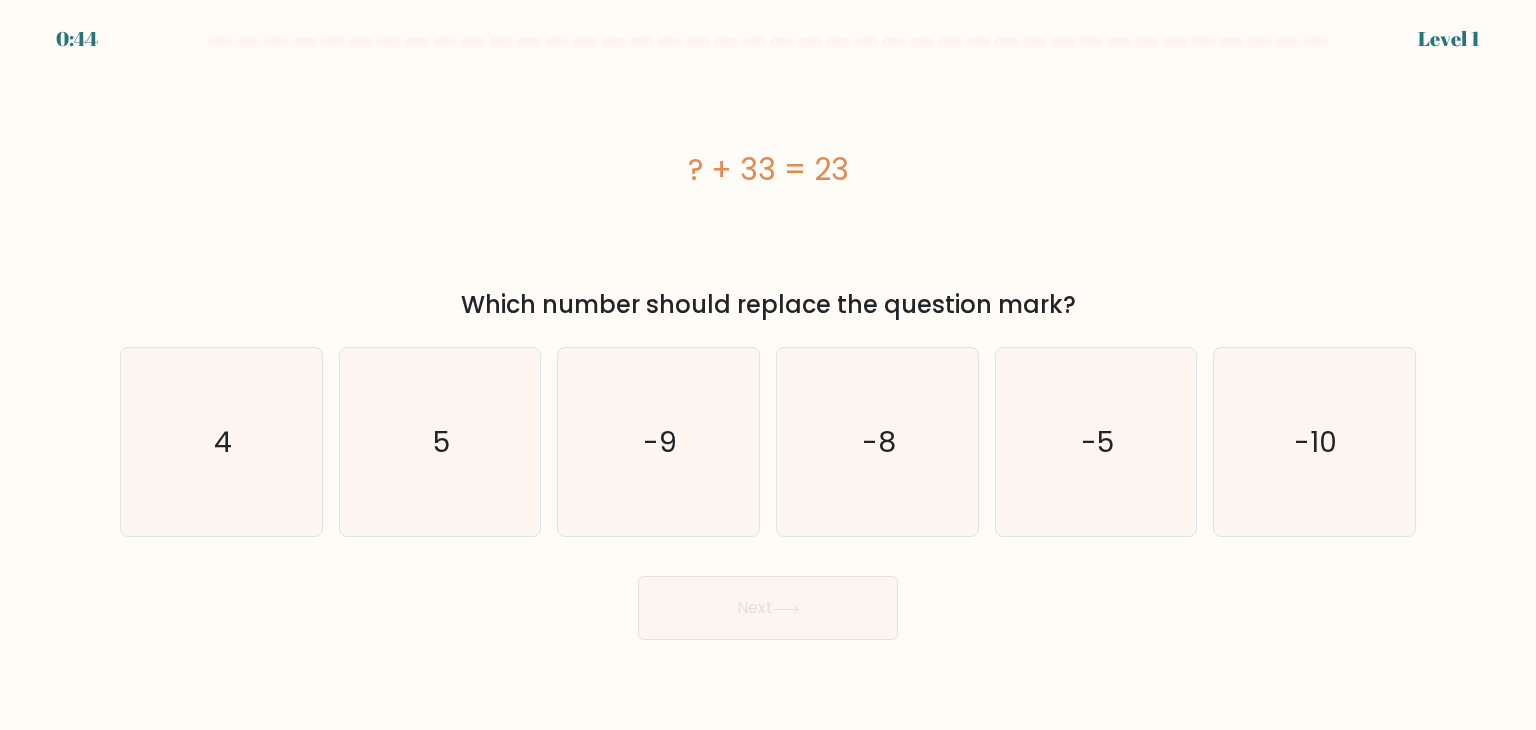 scroll, scrollTop: 0, scrollLeft: 0, axis: both 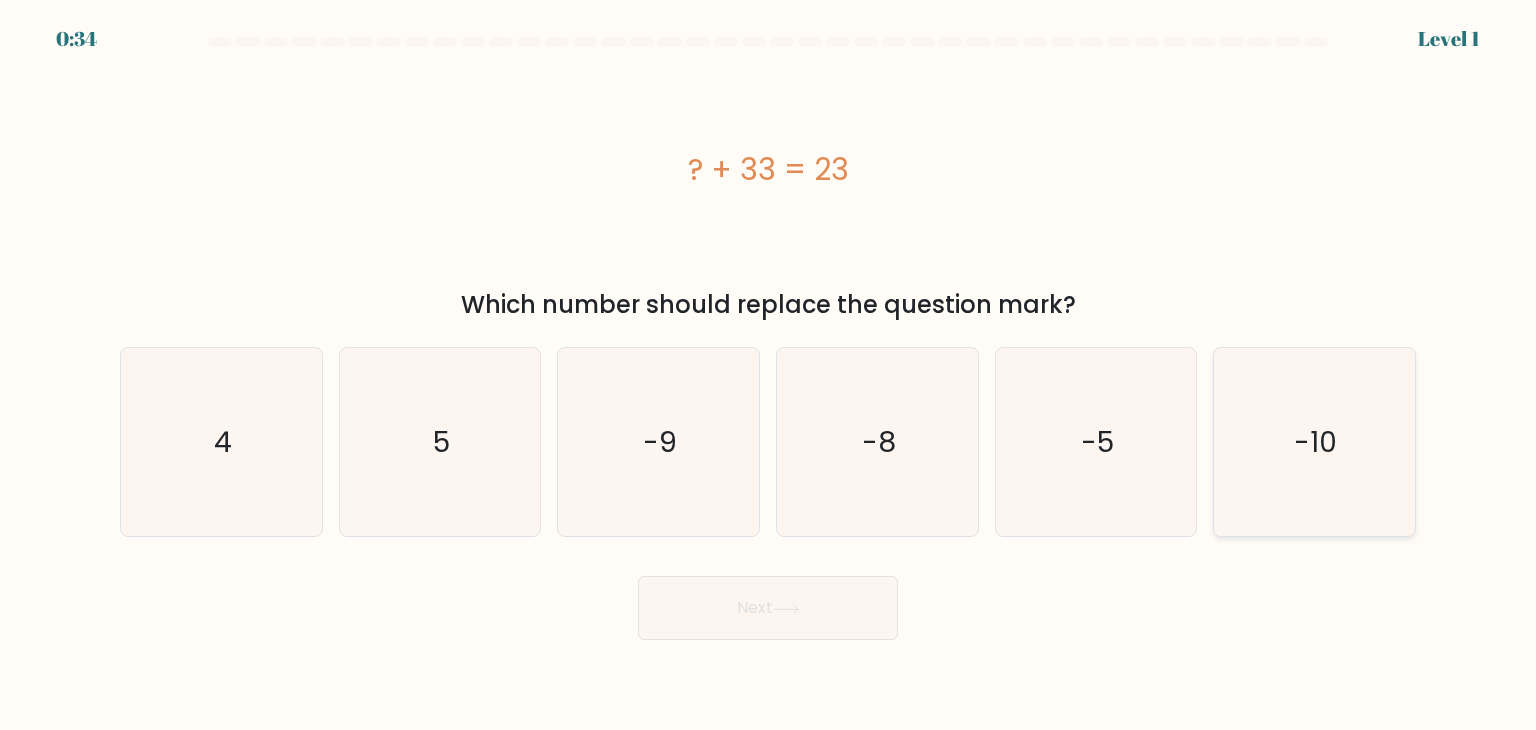 click on "-10" at bounding box center [1314, 442] 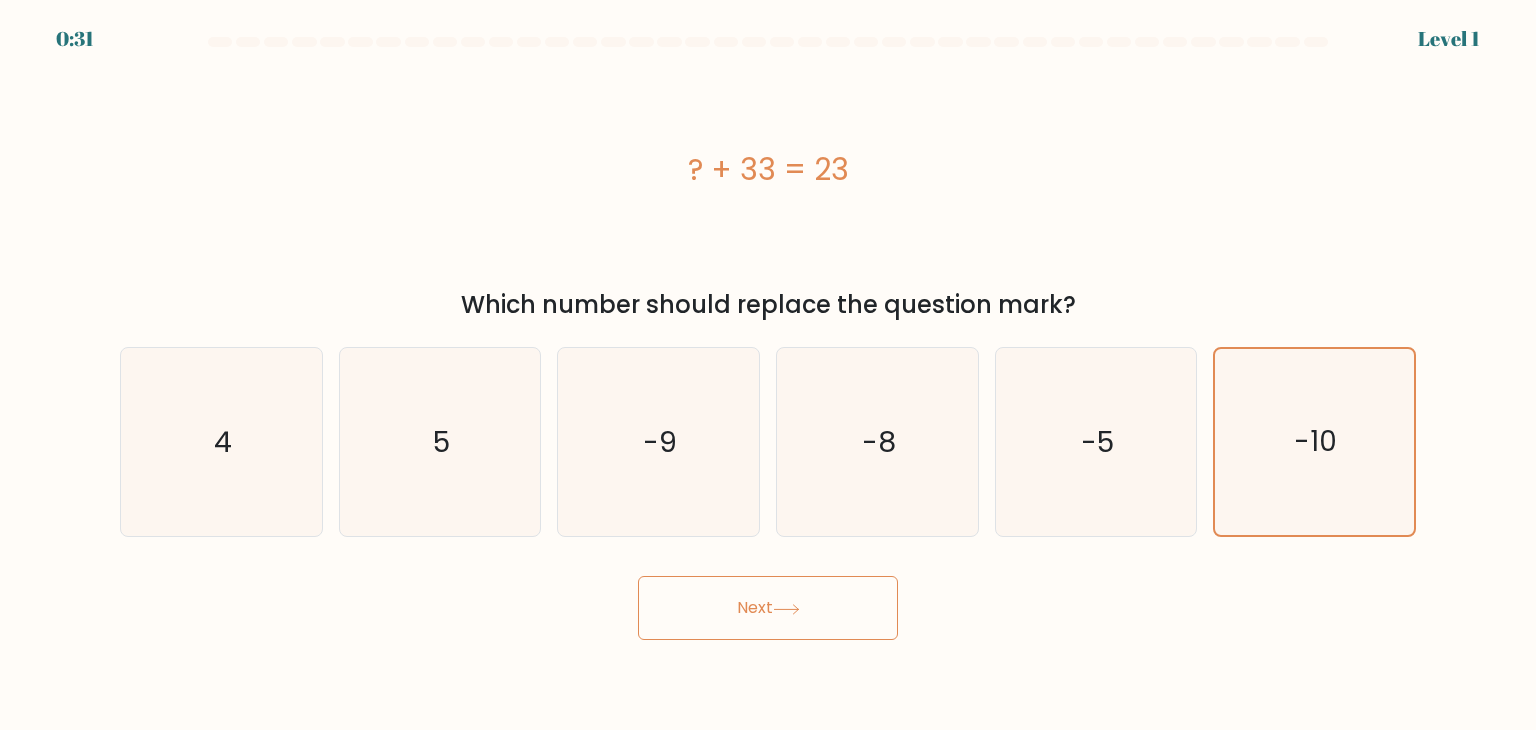 click on "Next" at bounding box center (768, 608) 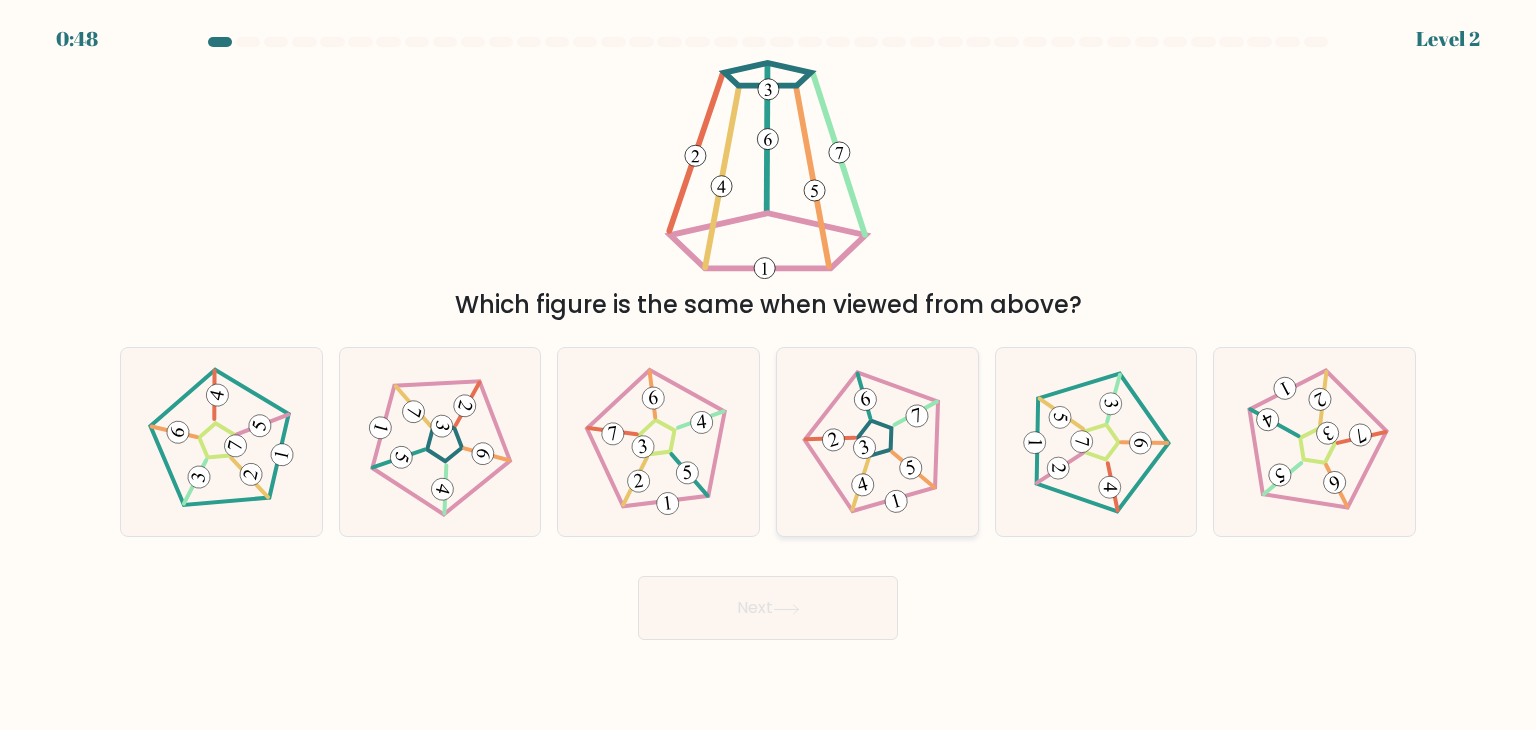 click at bounding box center (916, 415) 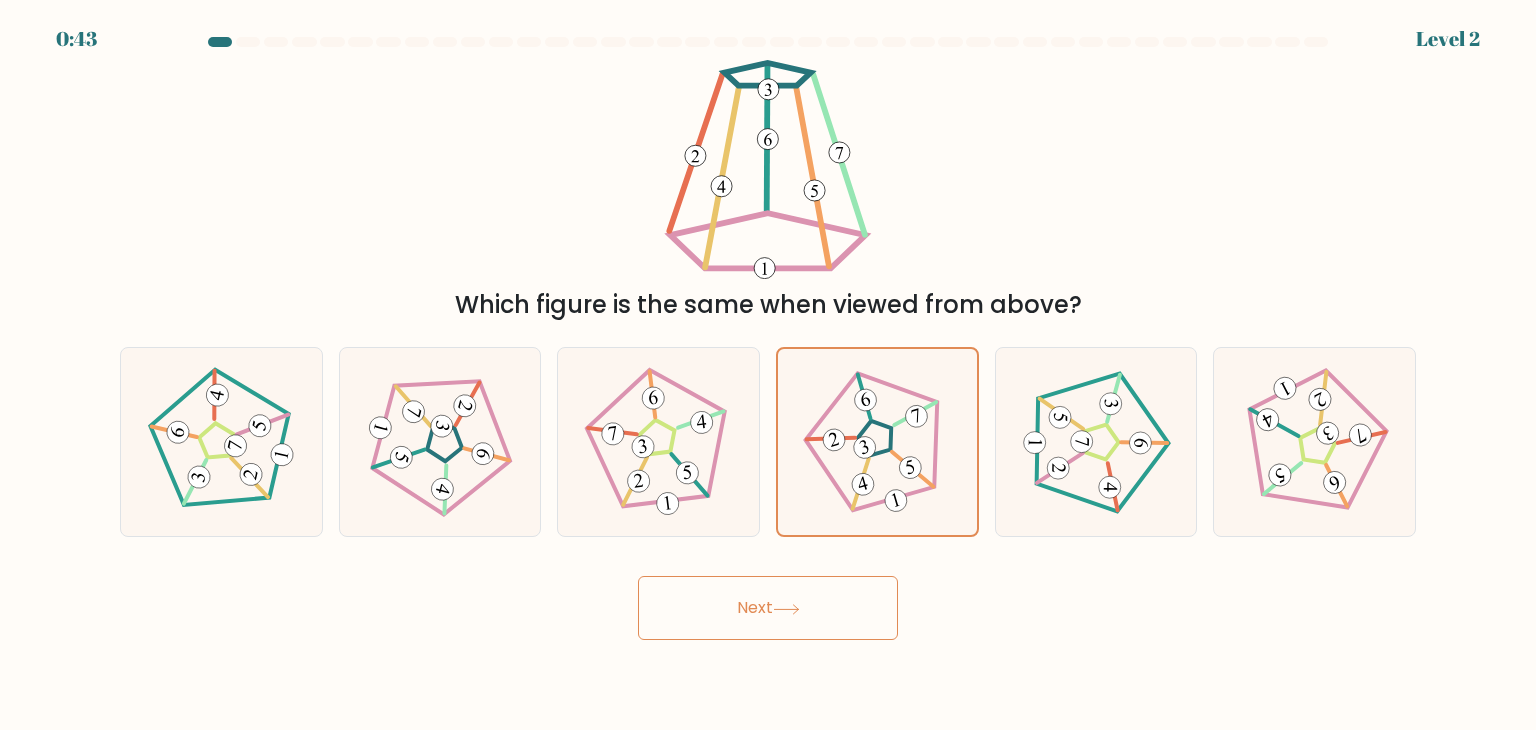 click on "Next" at bounding box center (768, 608) 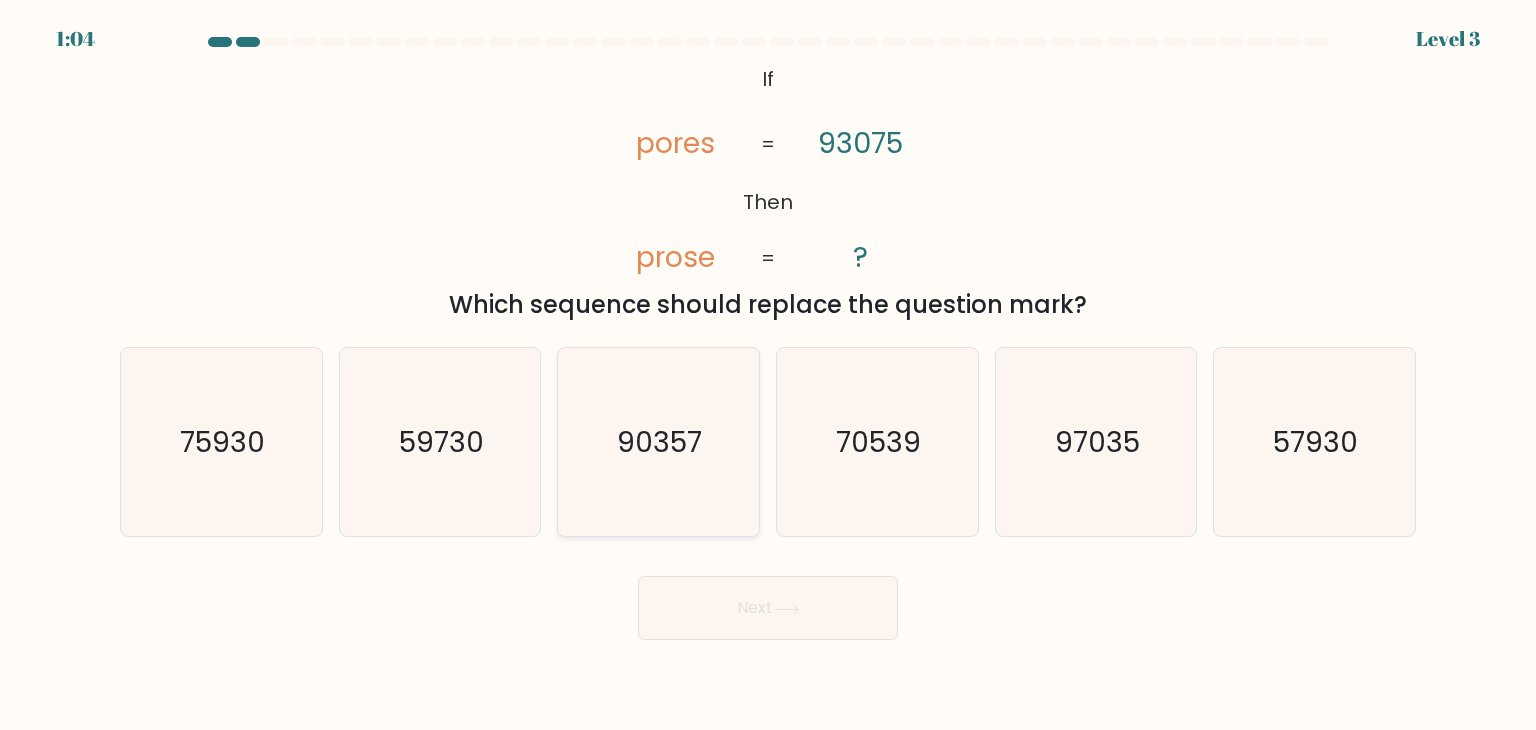 click on "90357" at bounding box center [658, 442] 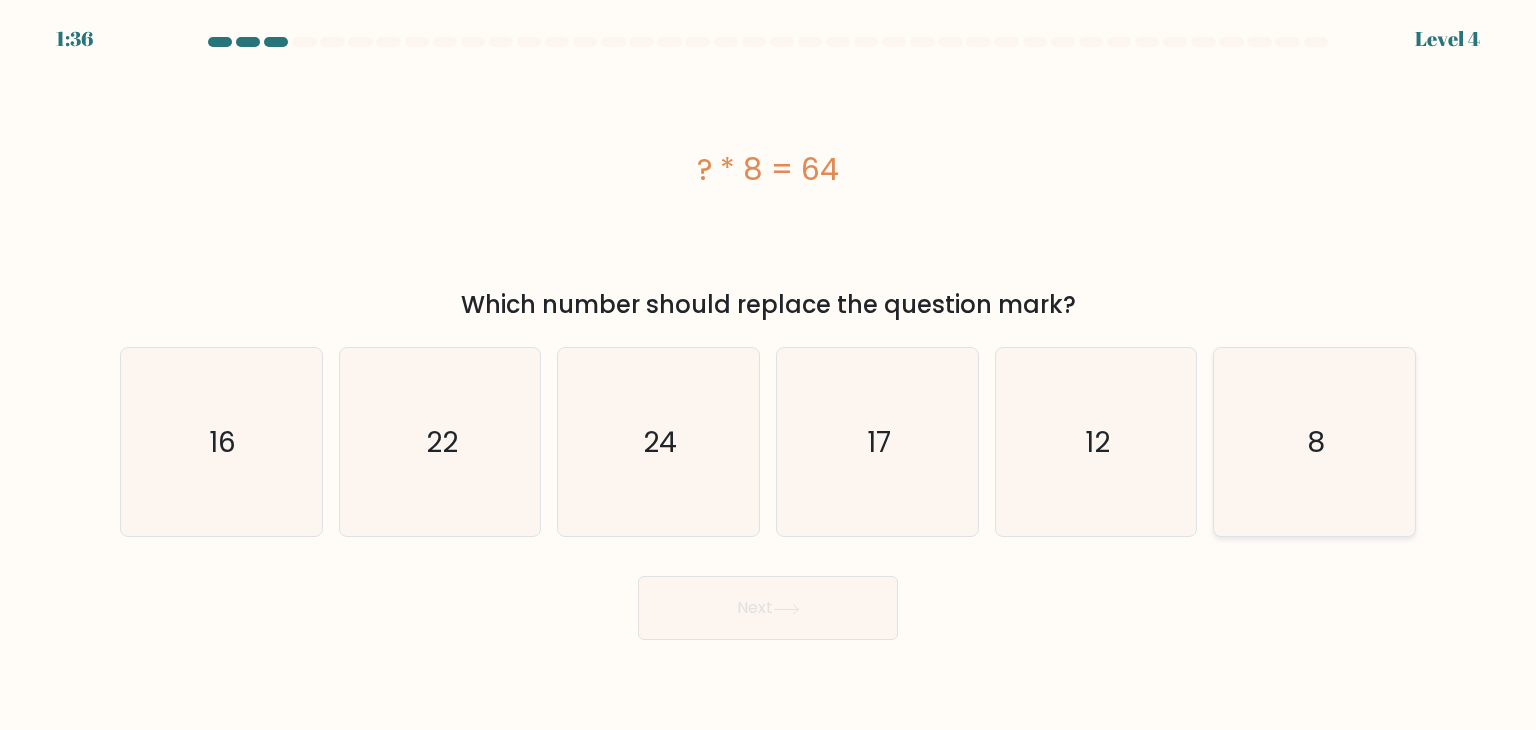 click on "8" at bounding box center [1314, 442] 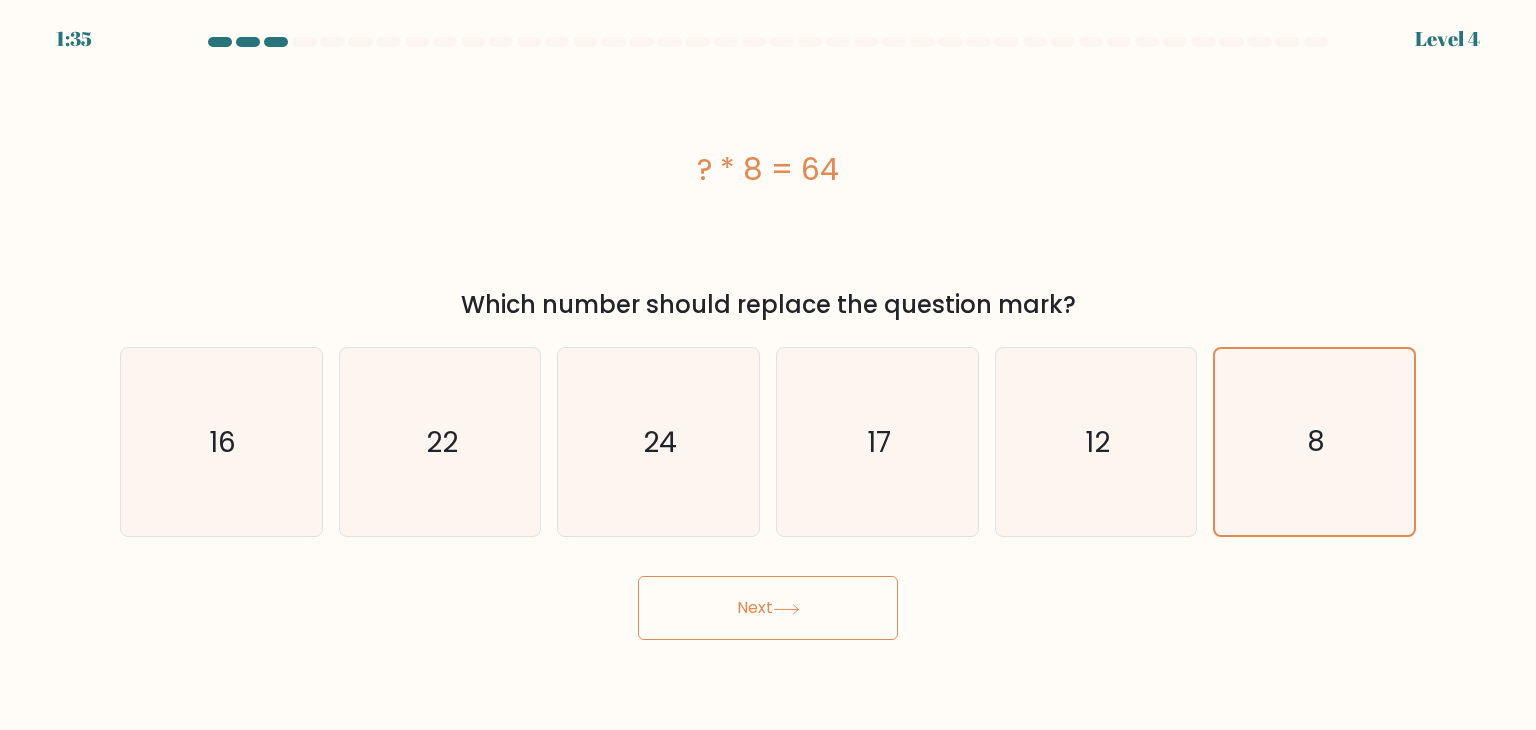 click on "Next" at bounding box center (768, 608) 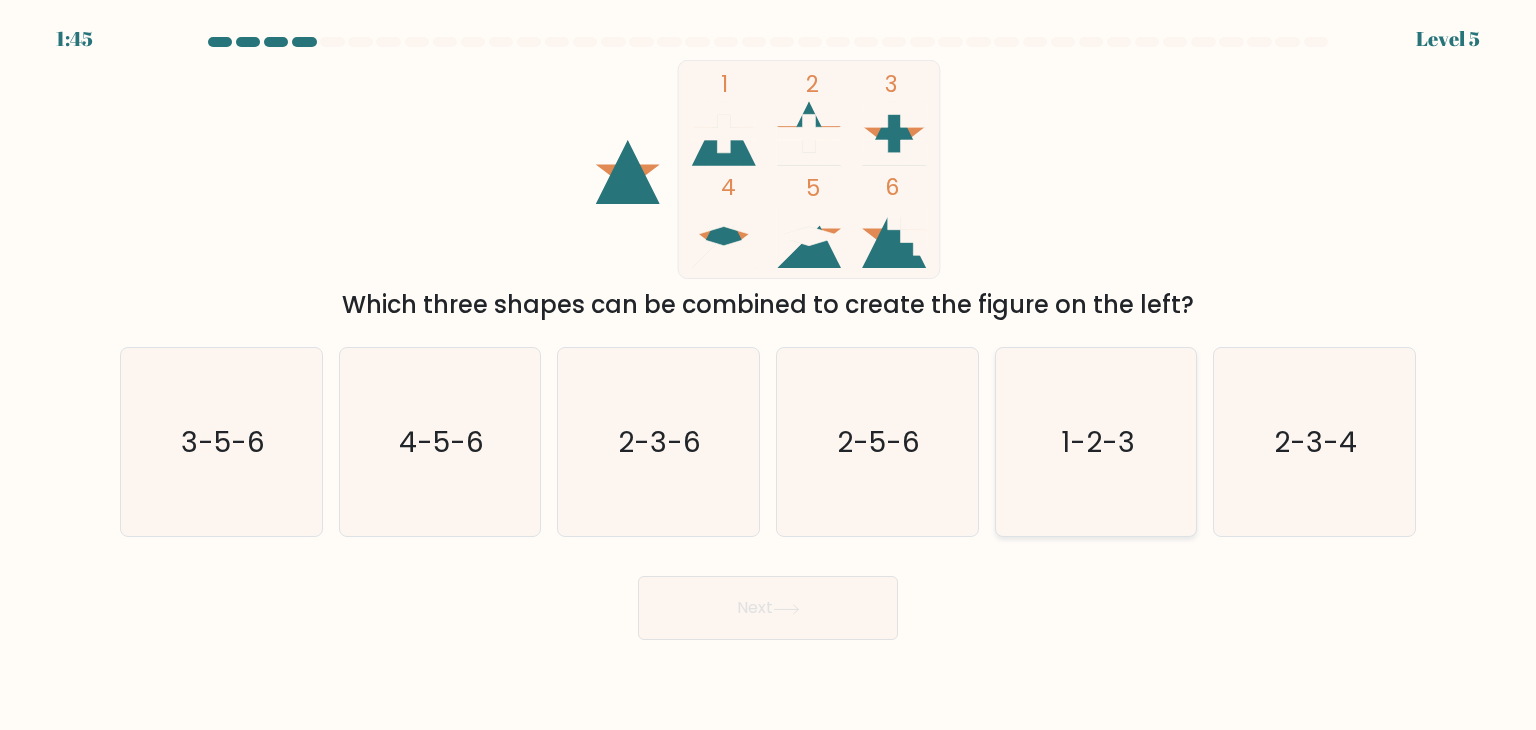 radio on "true" 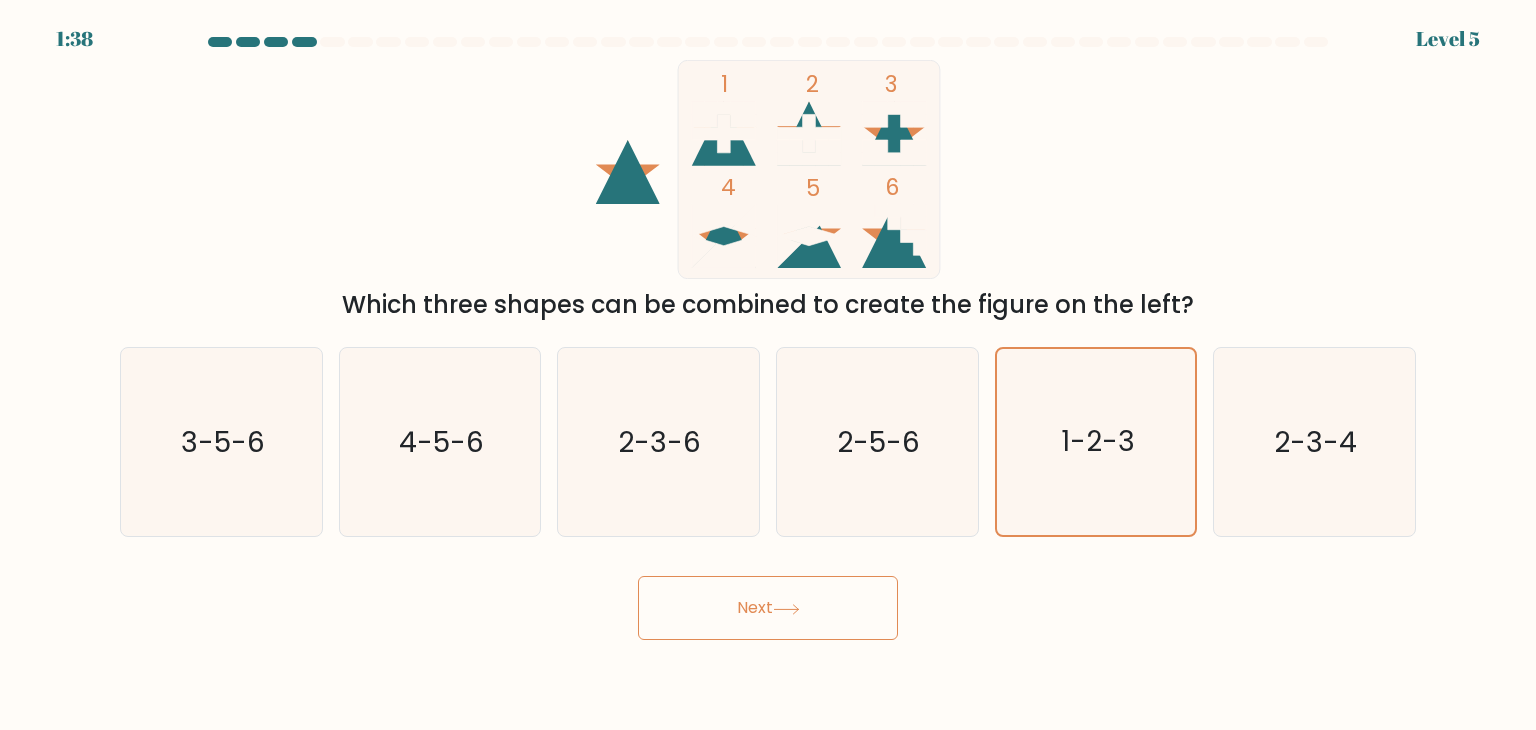 click at bounding box center (786, 609) 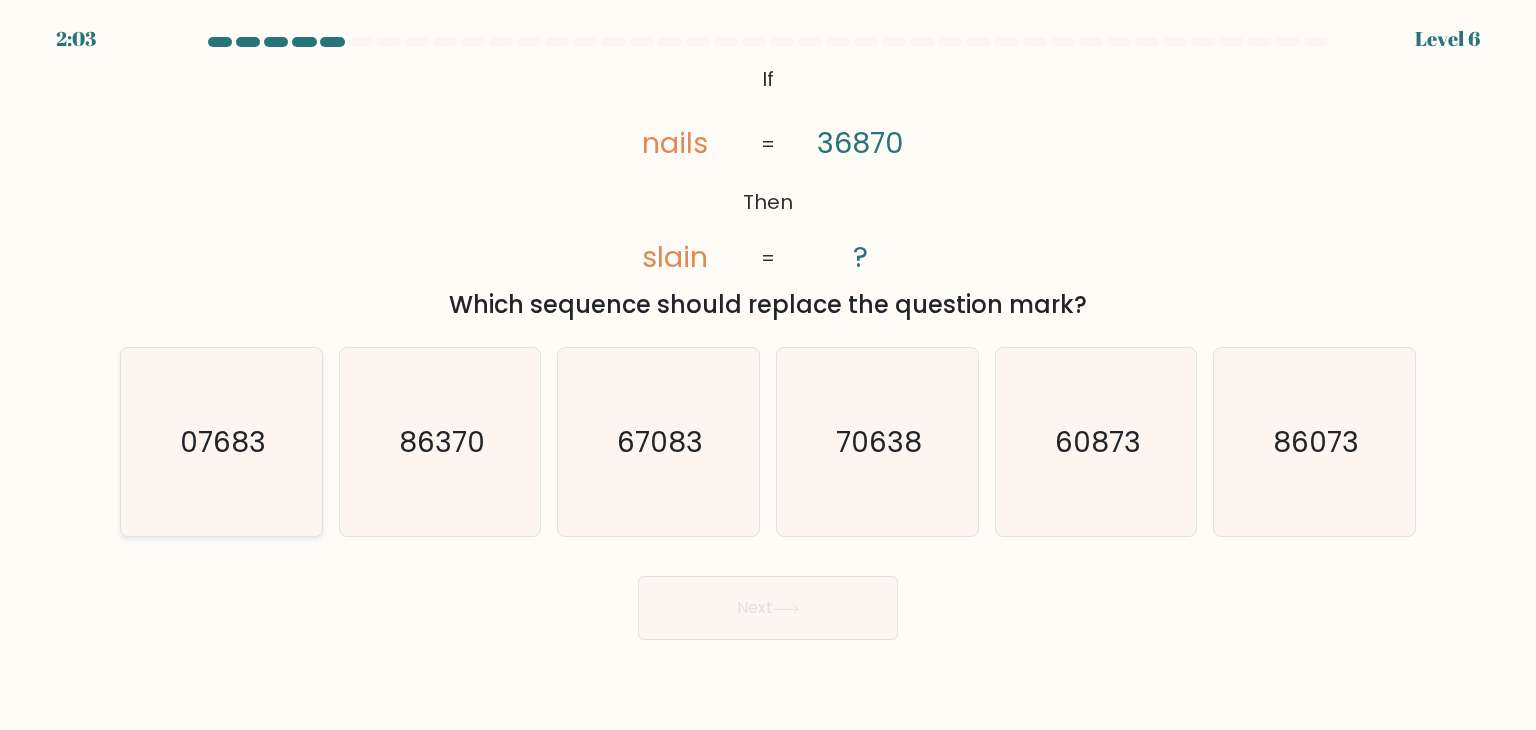 click on "07683" at bounding box center (221, 442) 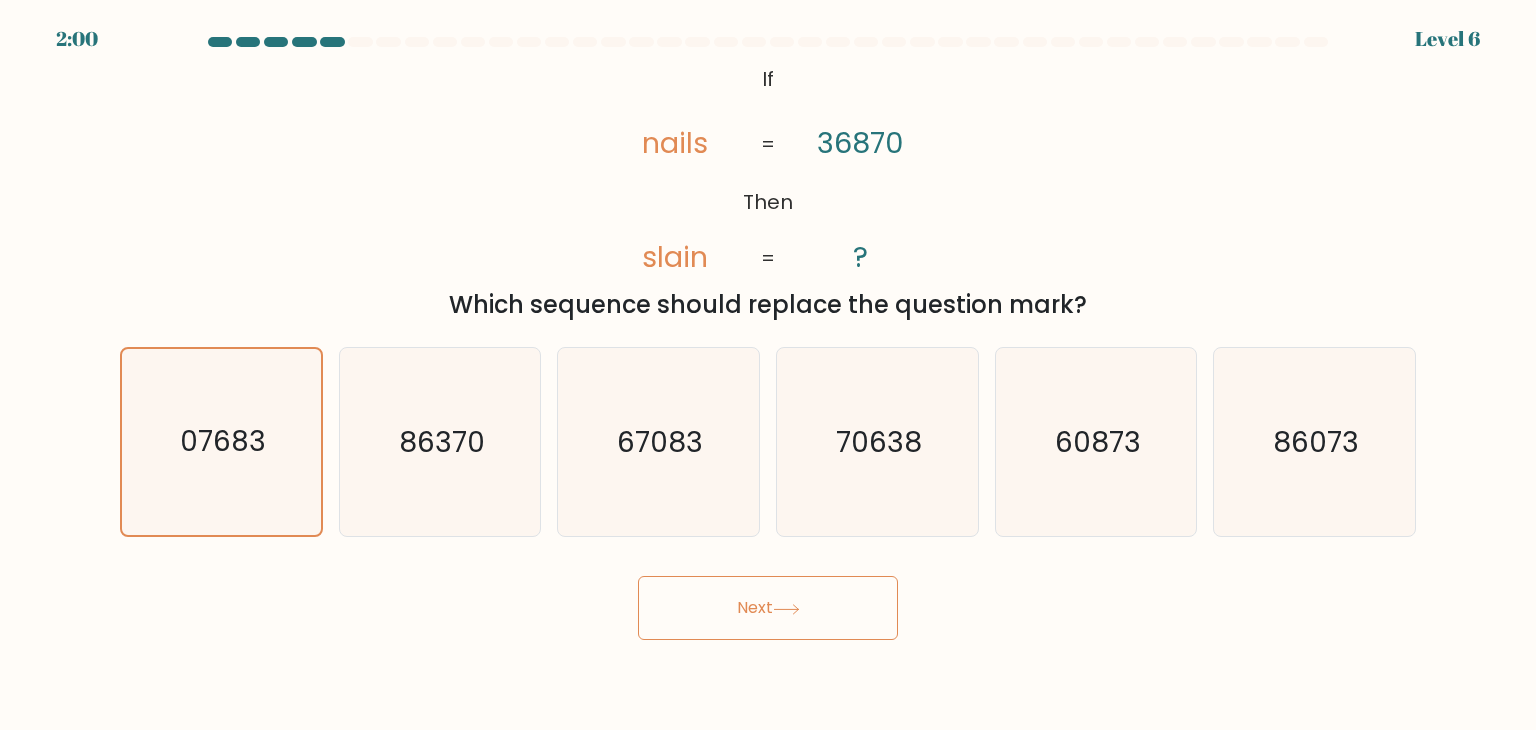 click at bounding box center [786, 609] 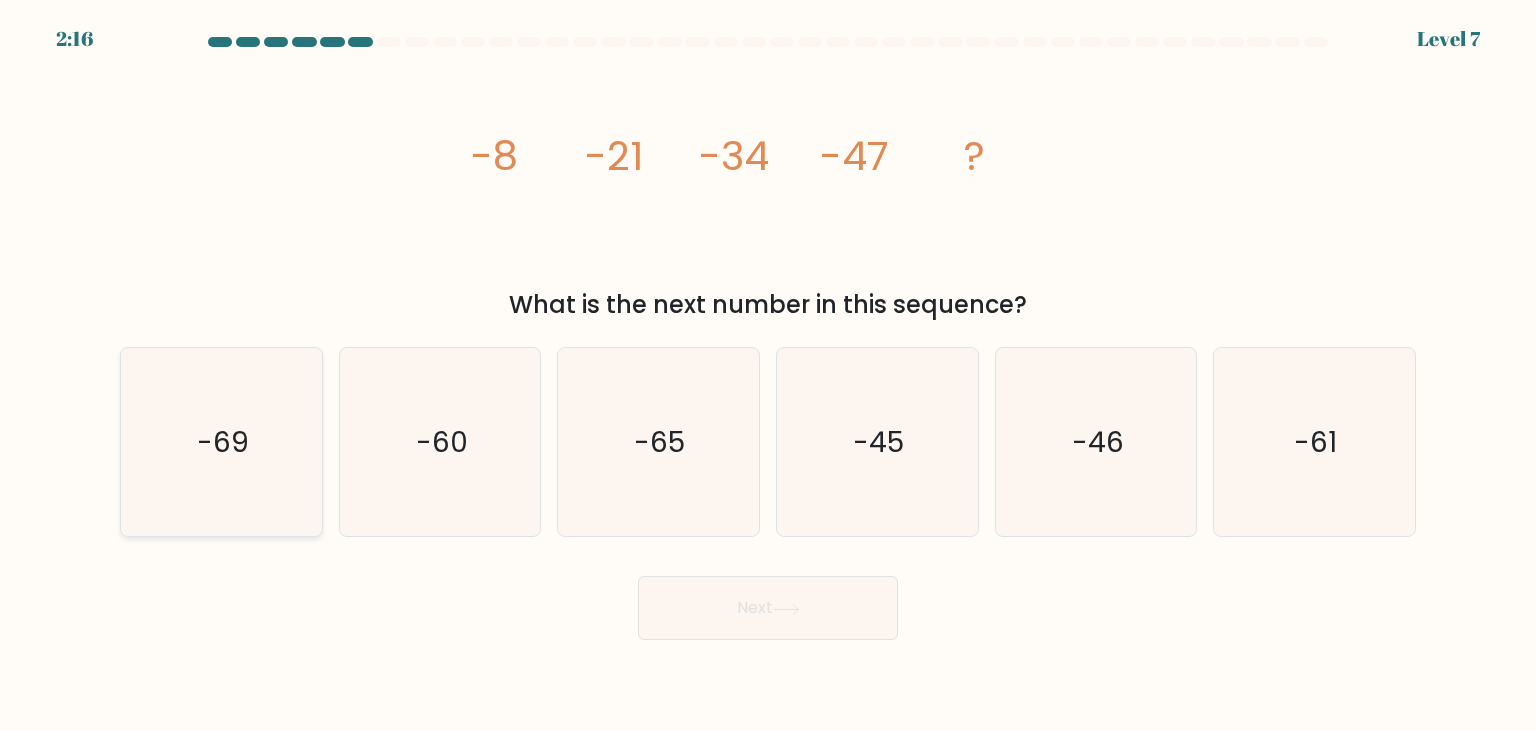 click on "-69" at bounding box center (221, 442) 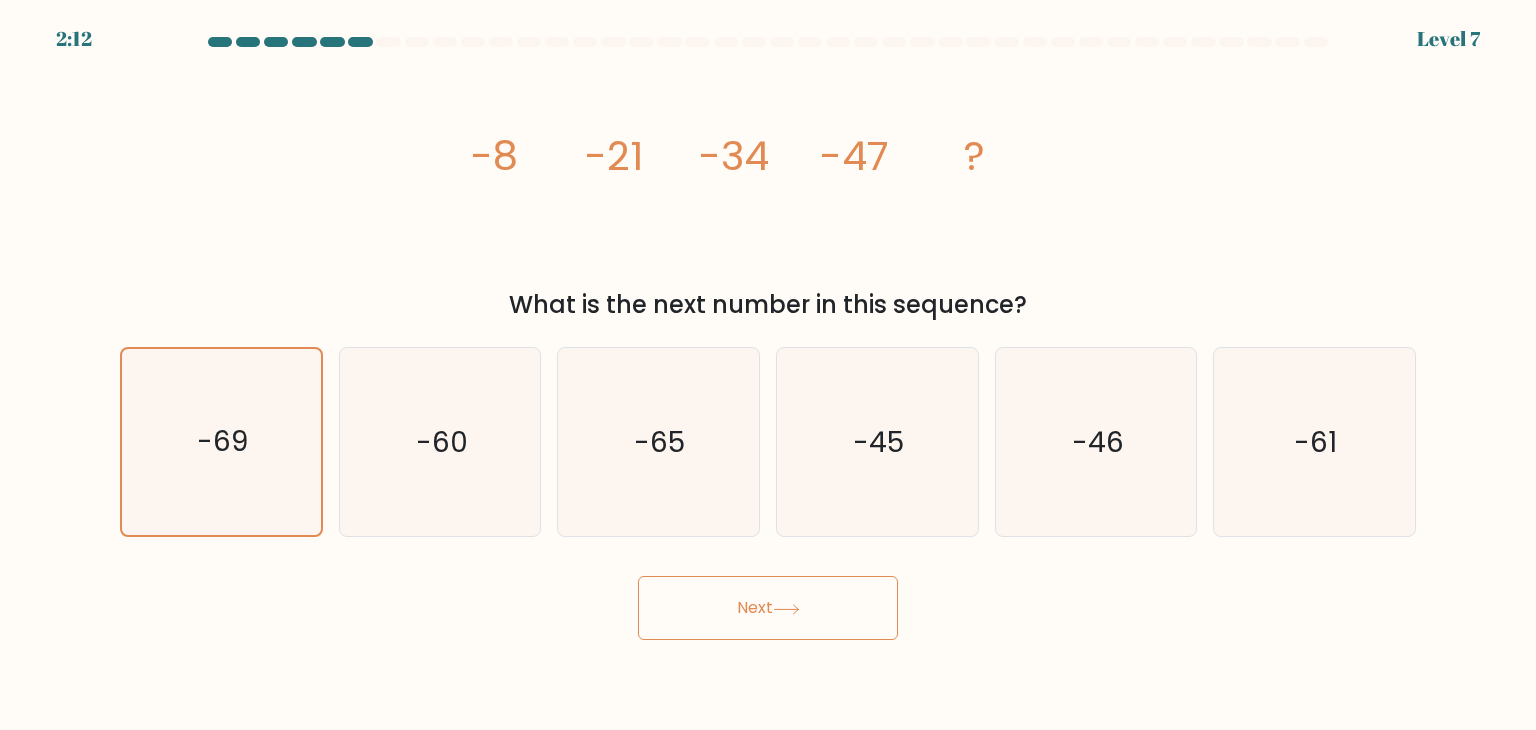 click on "Next" at bounding box center (768, 608) 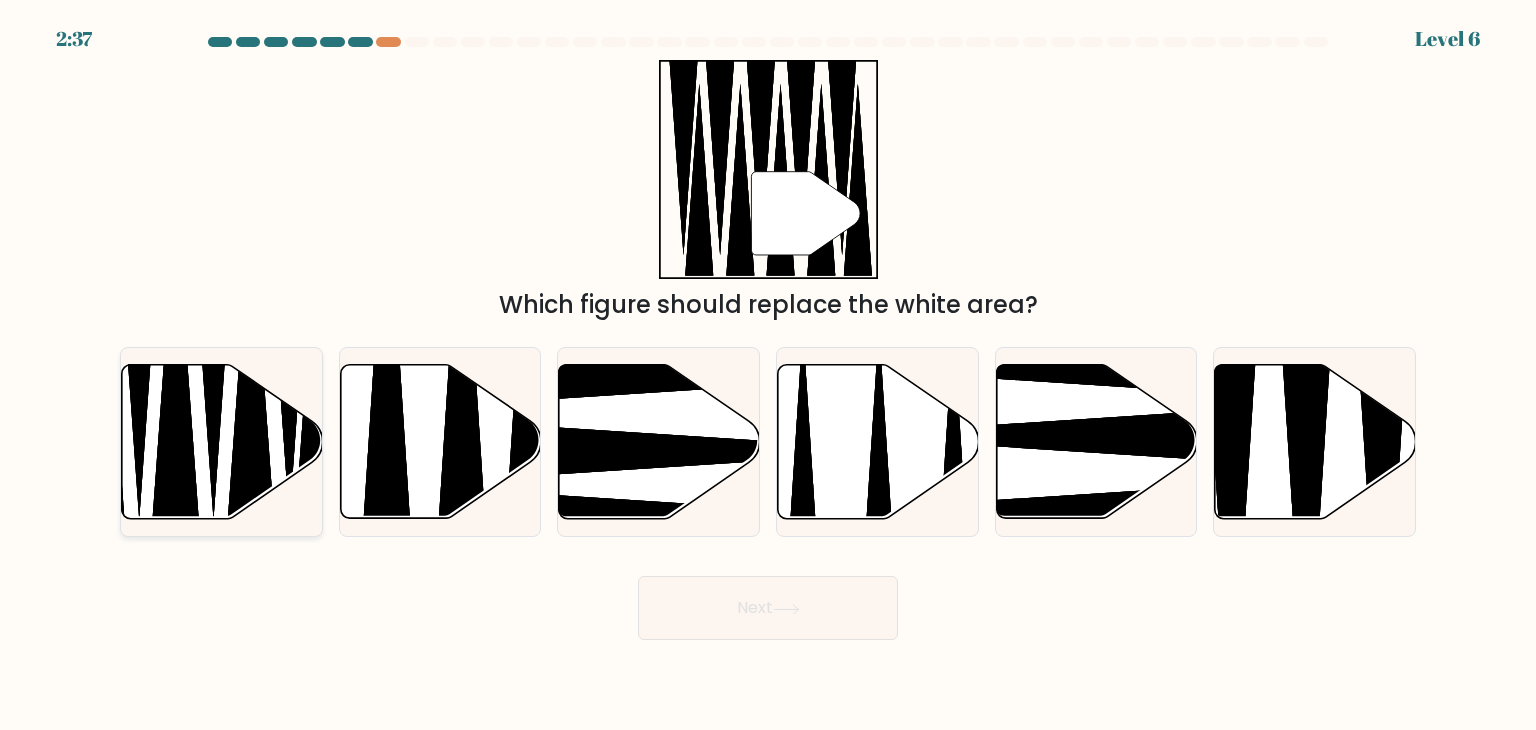 click at bounding box center (251, 379) 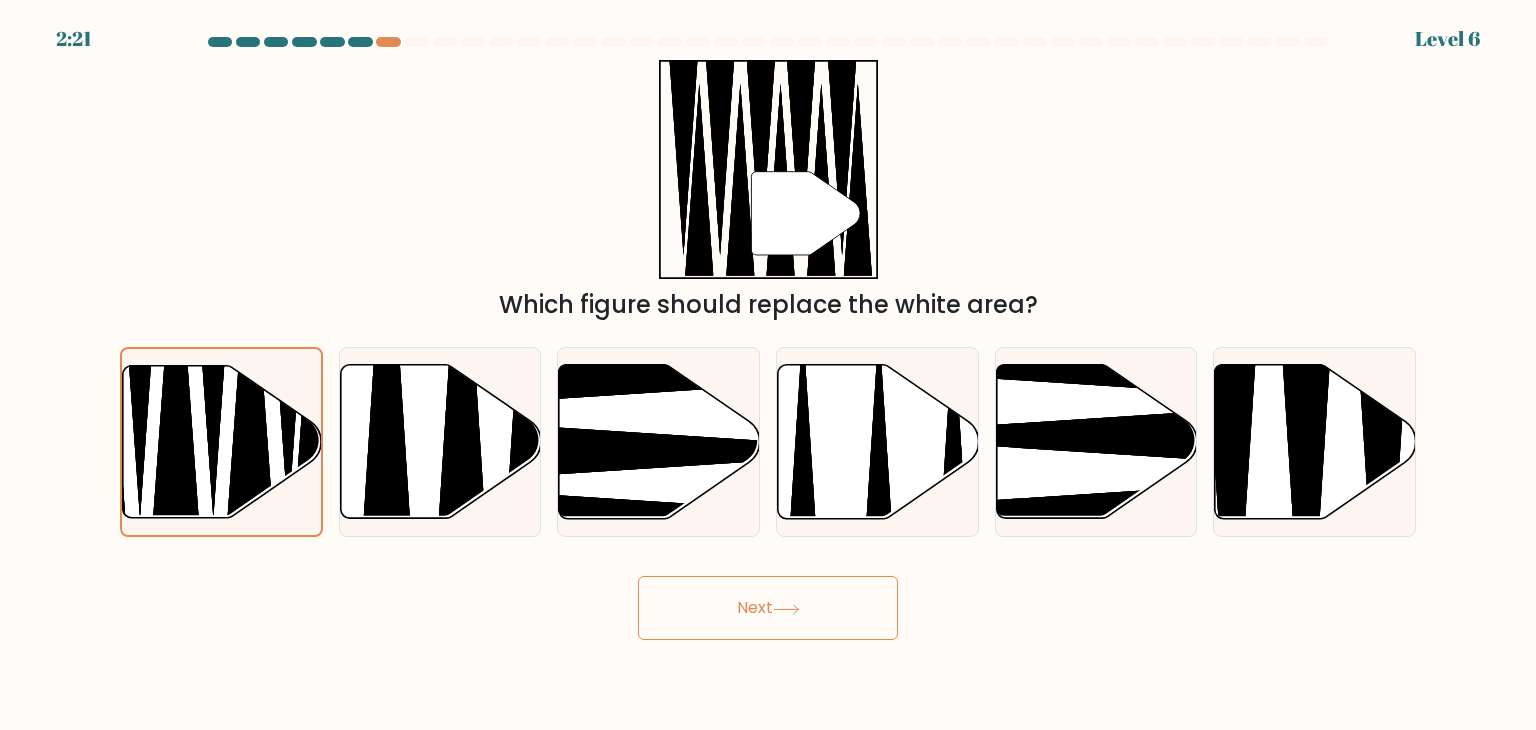 click on "Next" at bounding box center [768, 608] 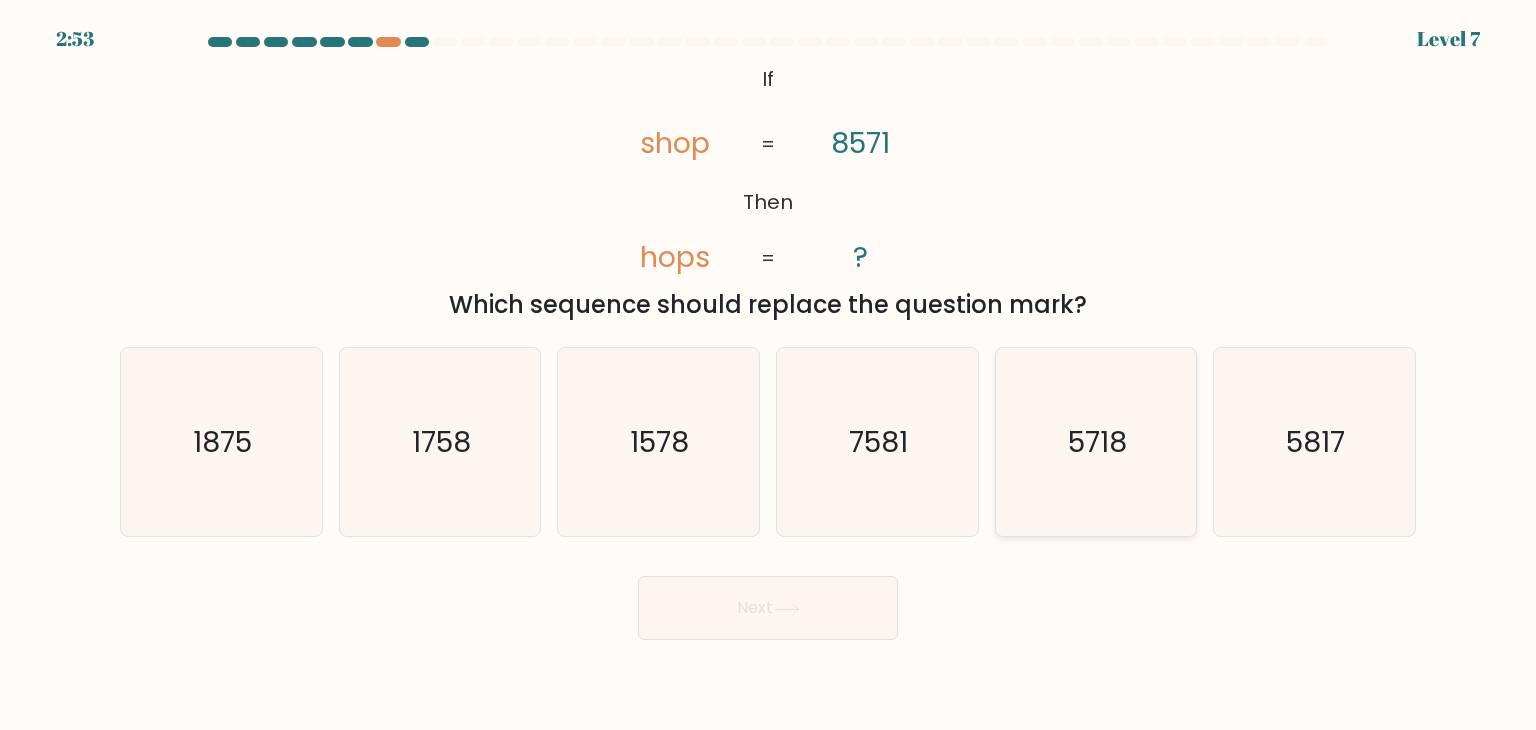 click on "5718" at bounding box center (1096, 442) 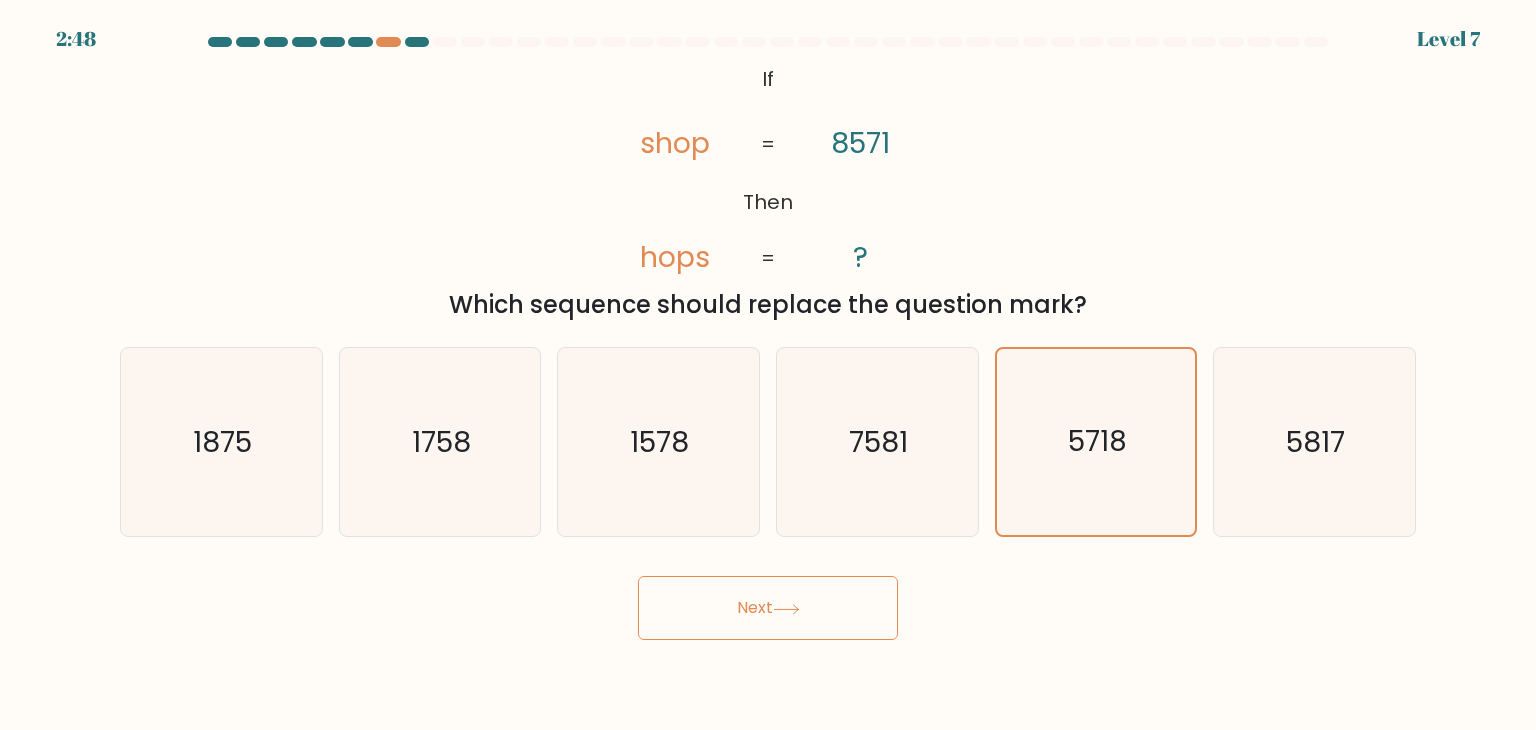click on "Next" at bounding box center (768, 608) 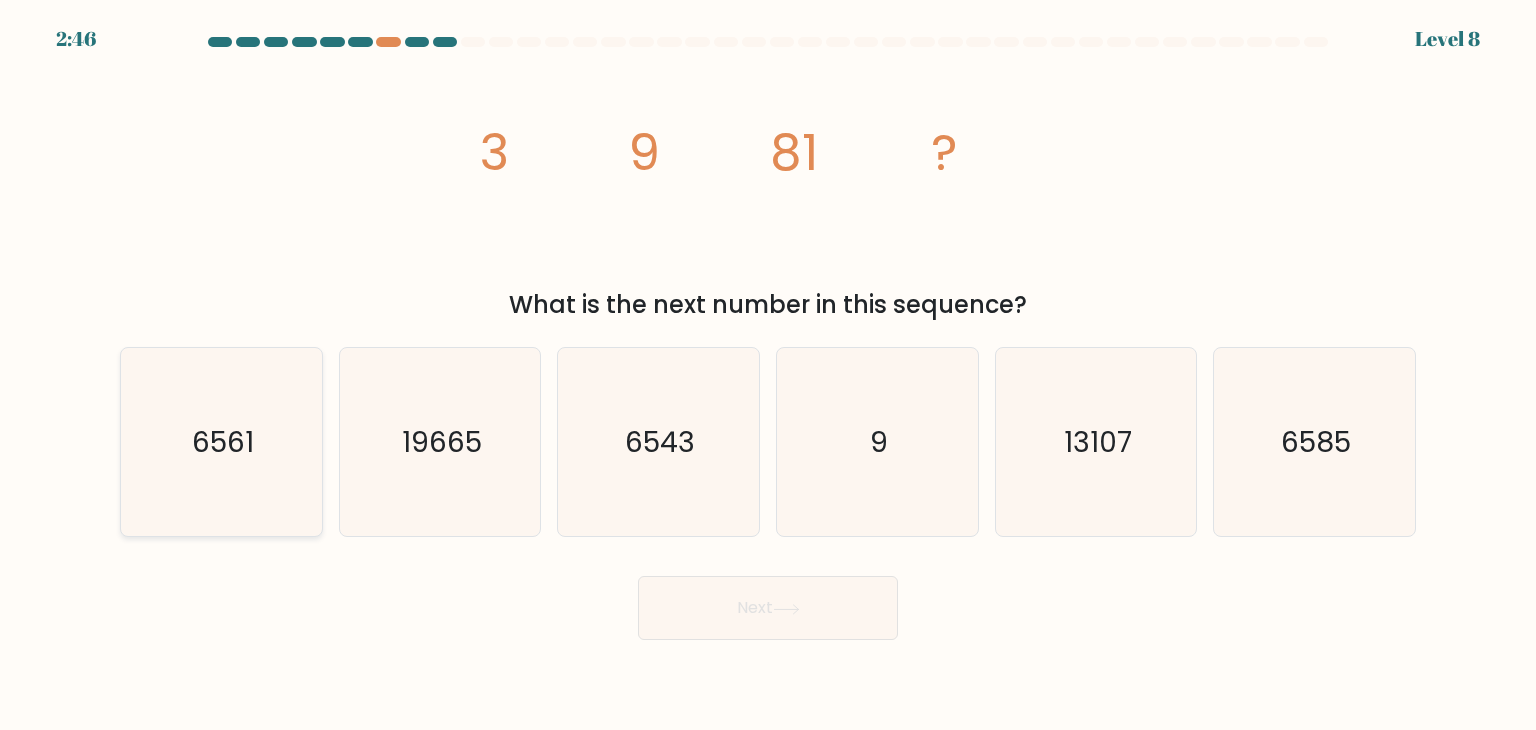 click on "6561" at bounding box center (223, 442) 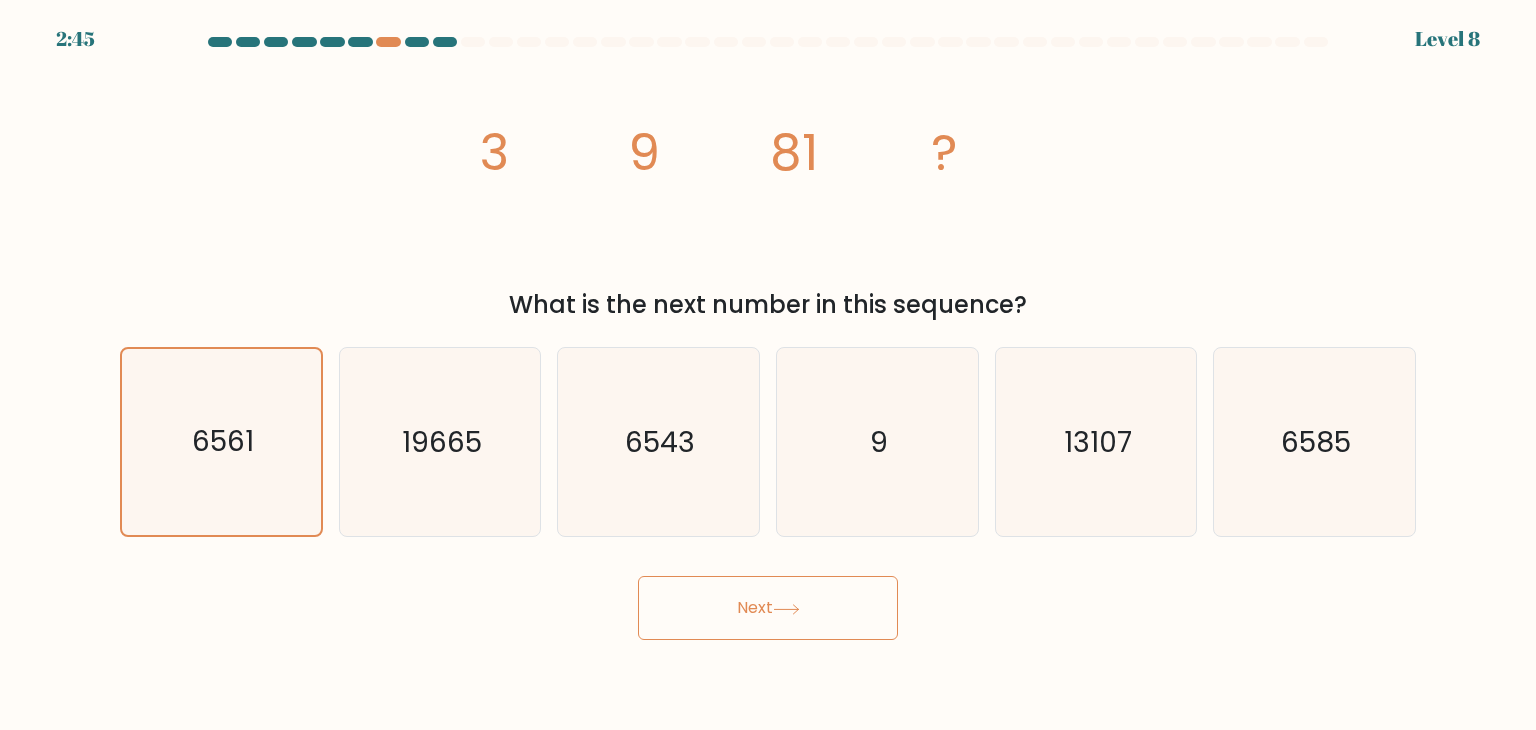 click on "Next" at bounding box center [768, 608] 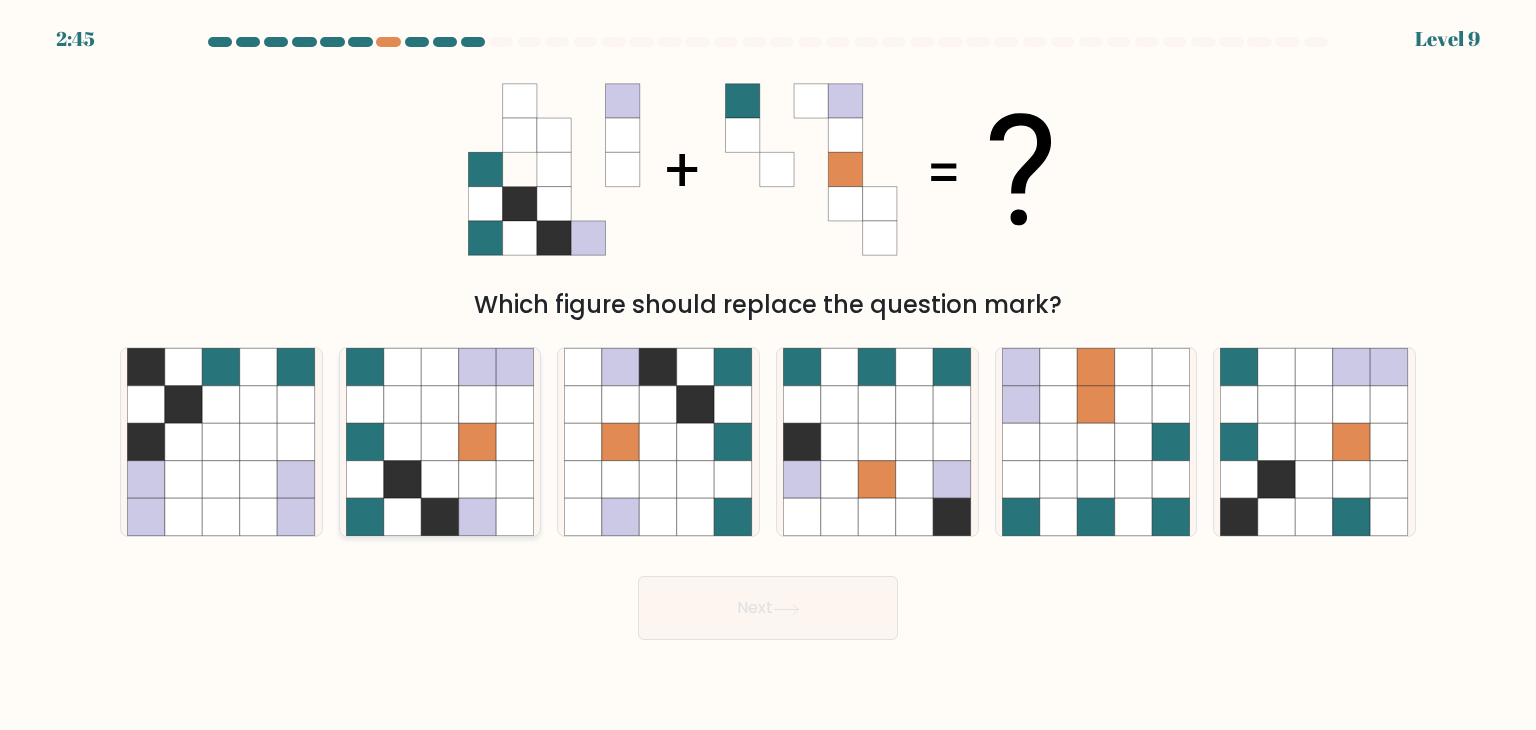 click at bounding box center [478, 442] 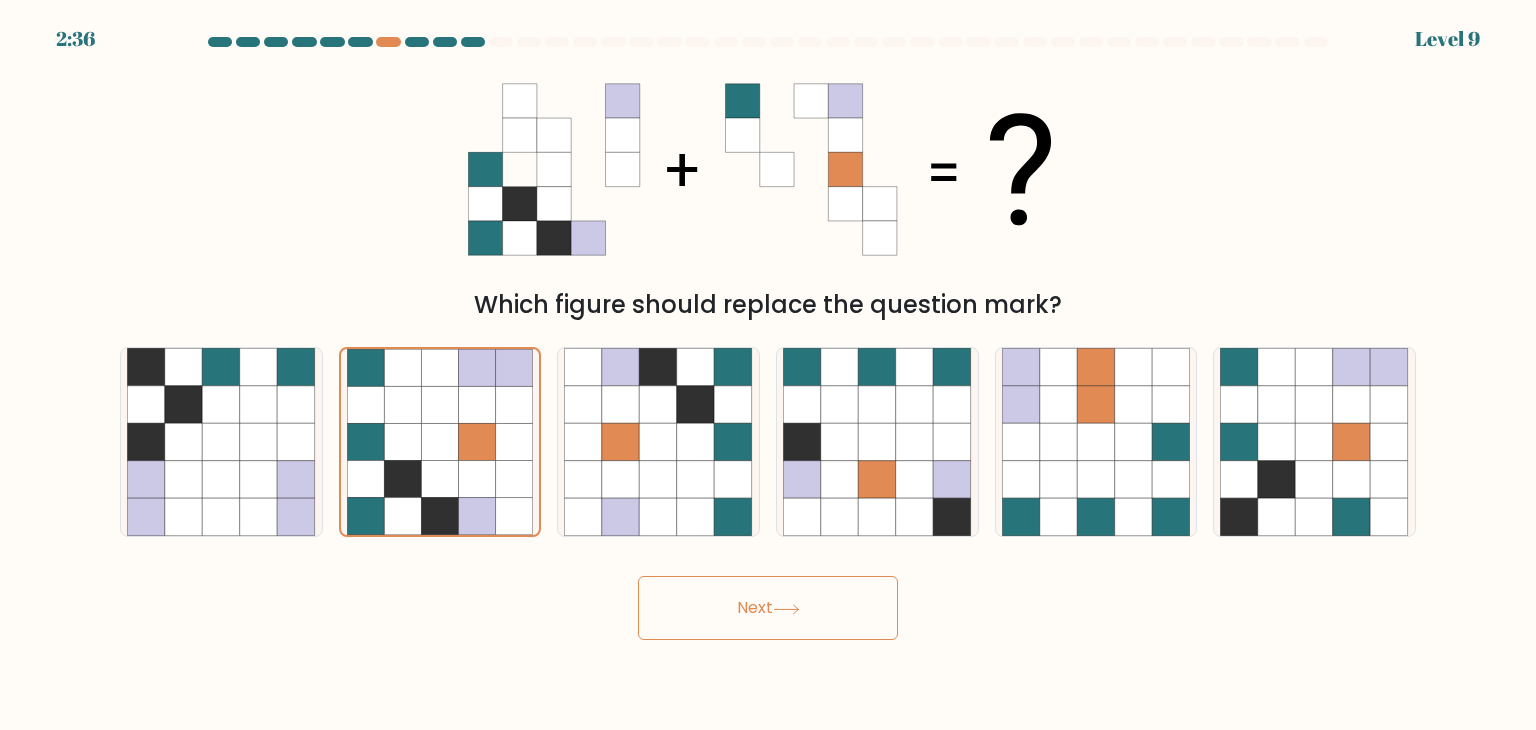 click on "Next" at bounding box center (768, 608) 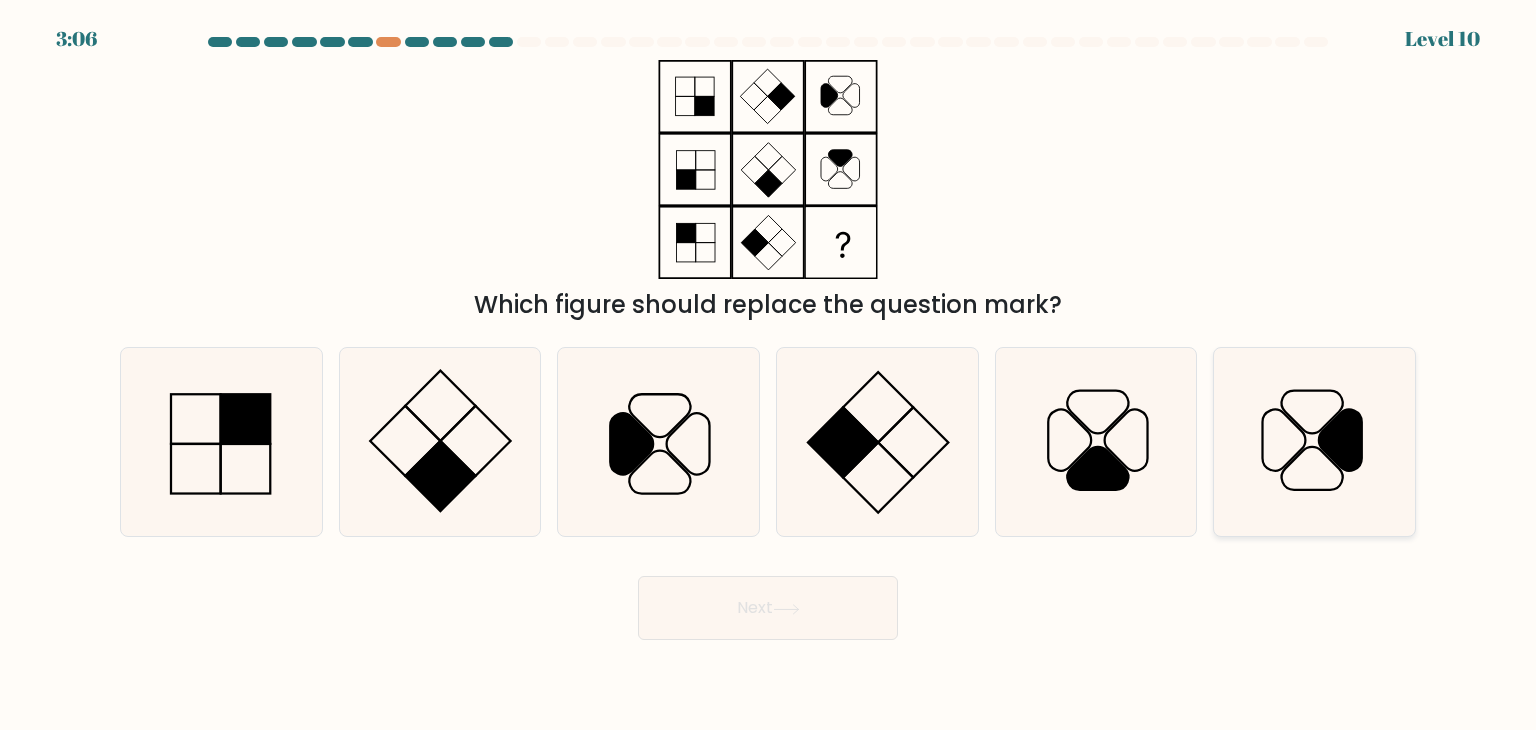 click at bounding box center (1314, 442) 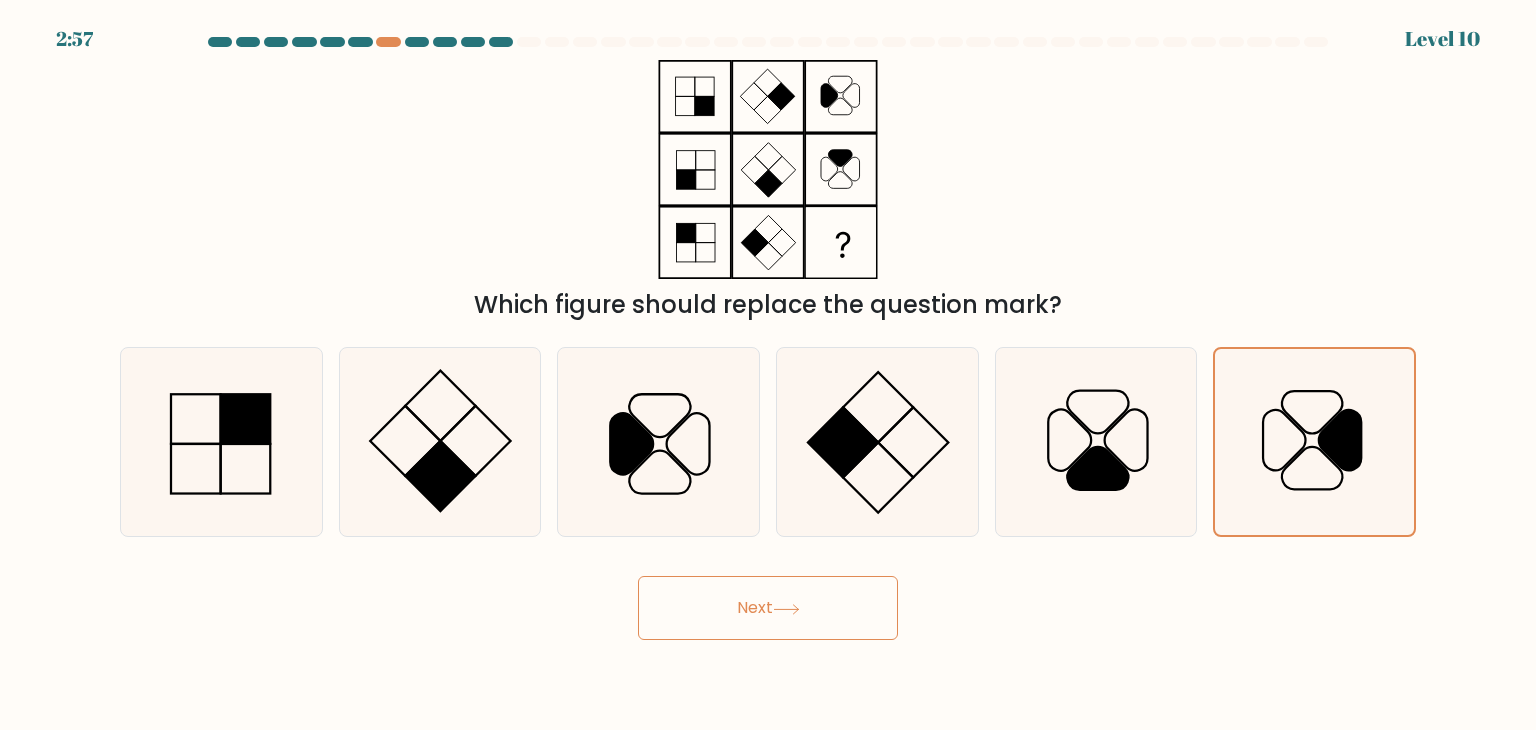 click on "Next" at bounding box center (768, 608) 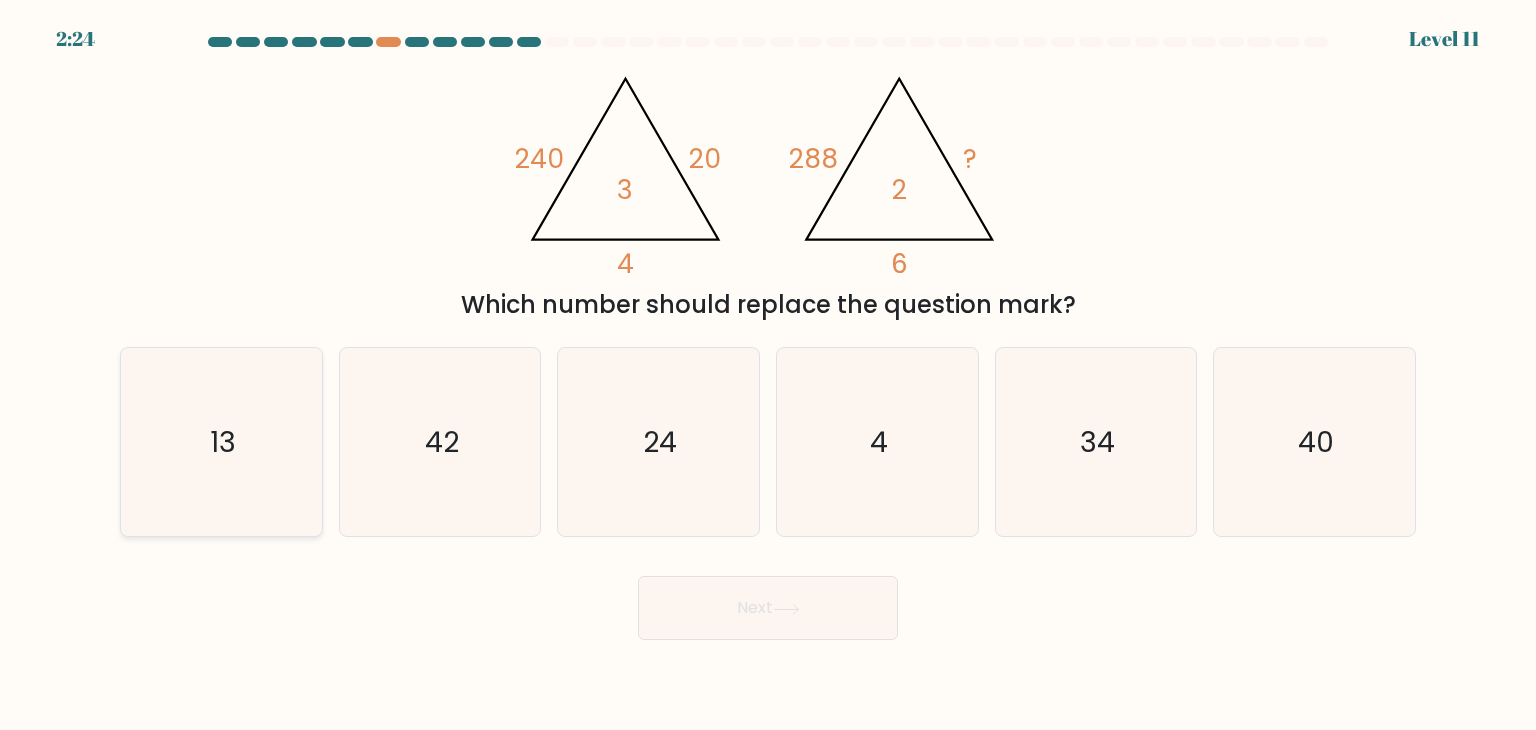 click on "13" at bounding box center [221, 442] 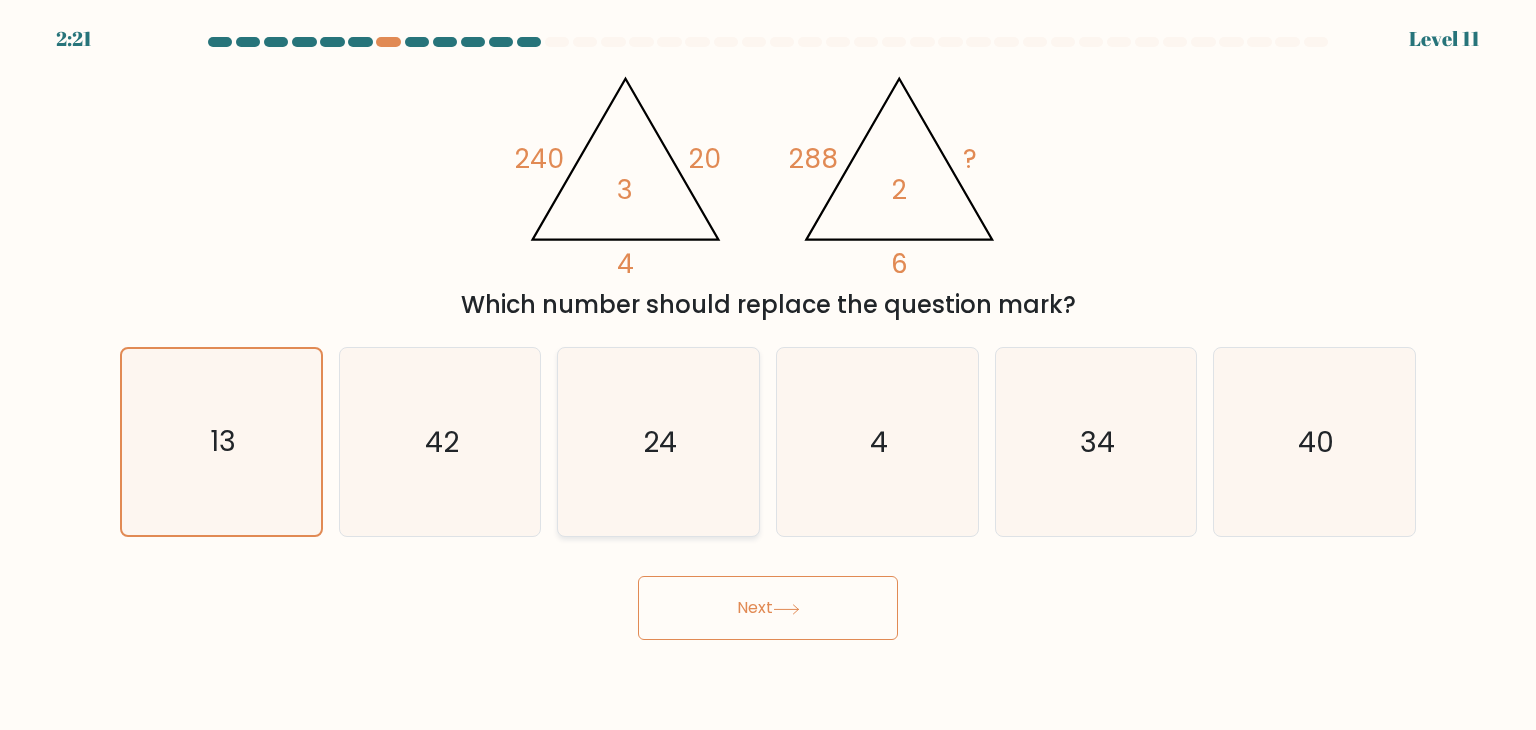 click on "24" at bounding box center (658, 442) 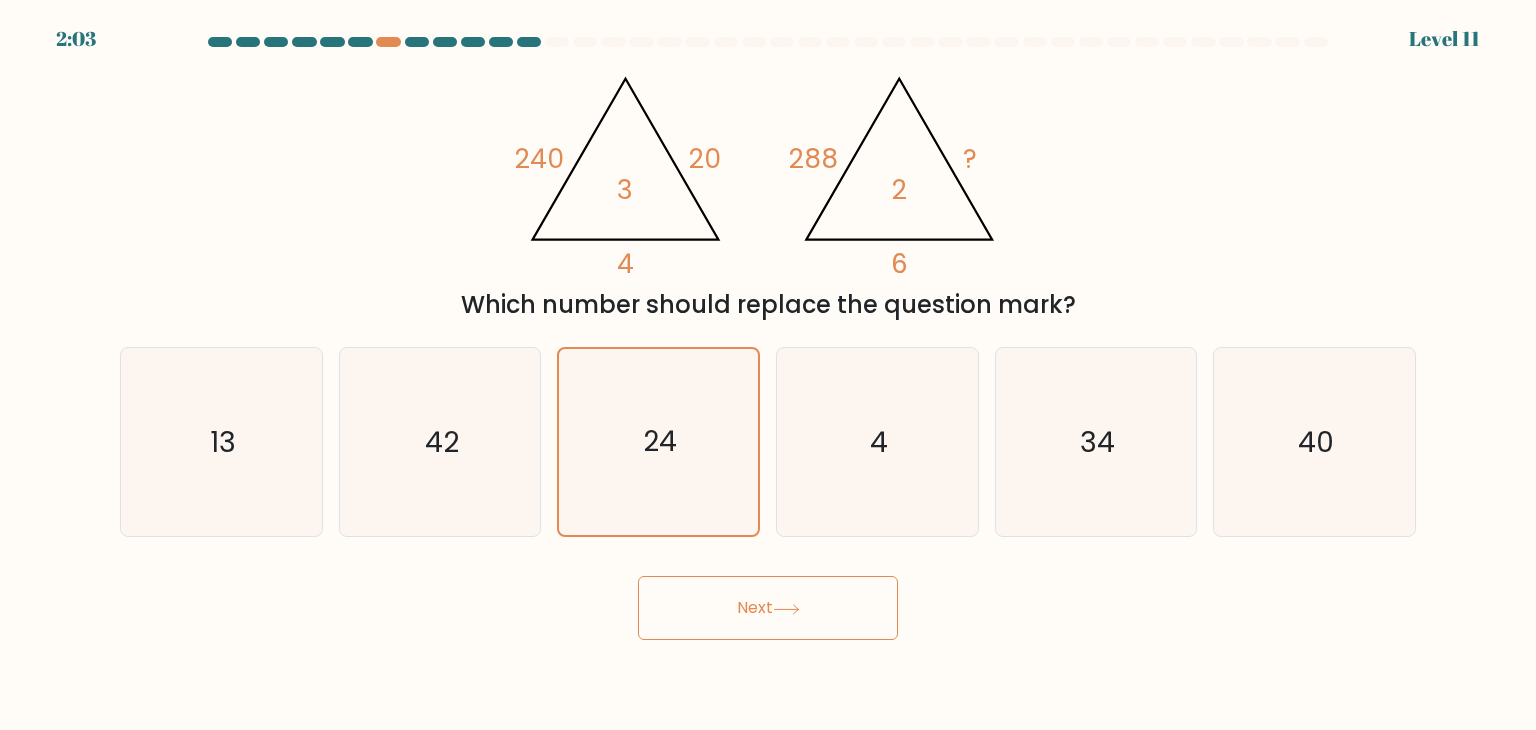 click on "Next" at bounding box center [768, 608] 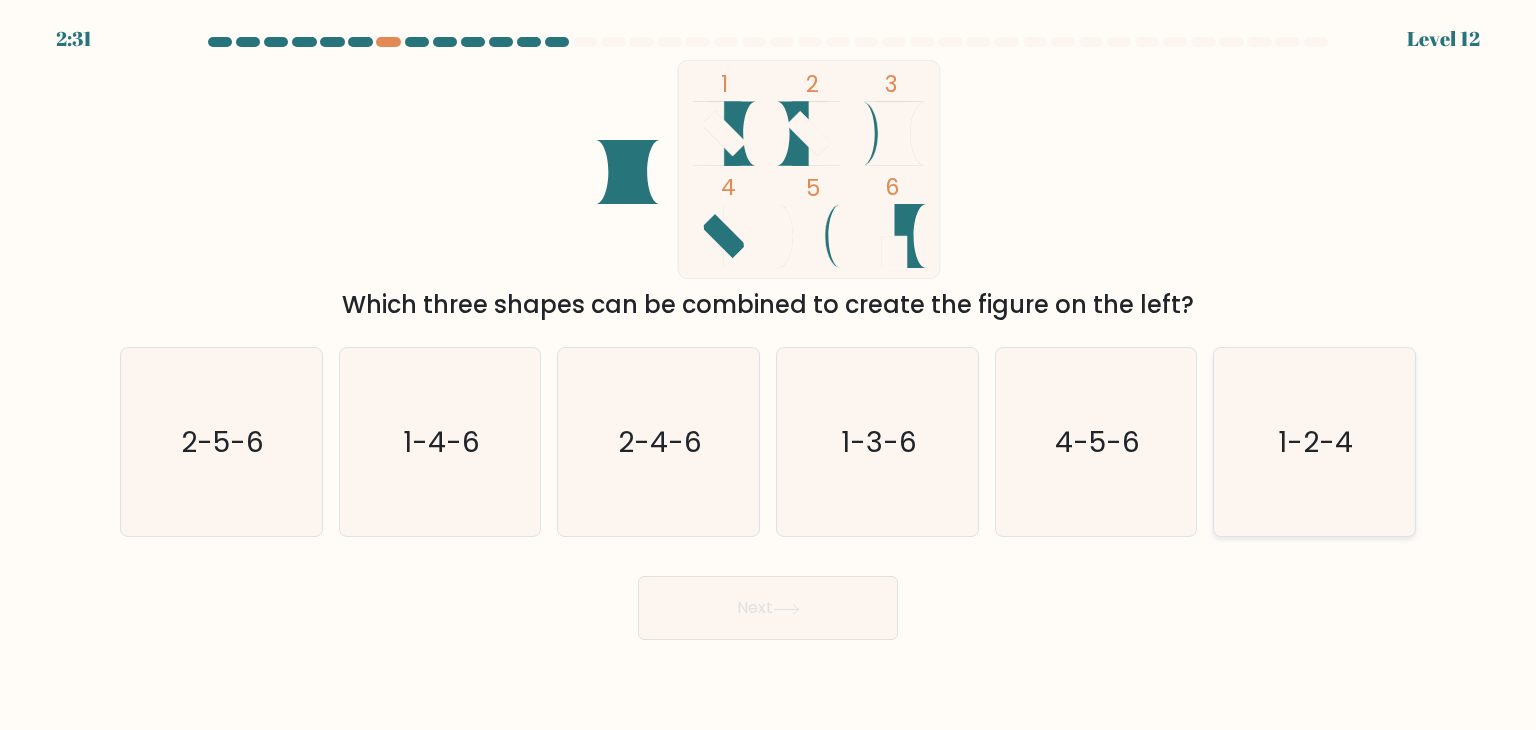 click on "1-2-4" at bounding box center [1316, 442] 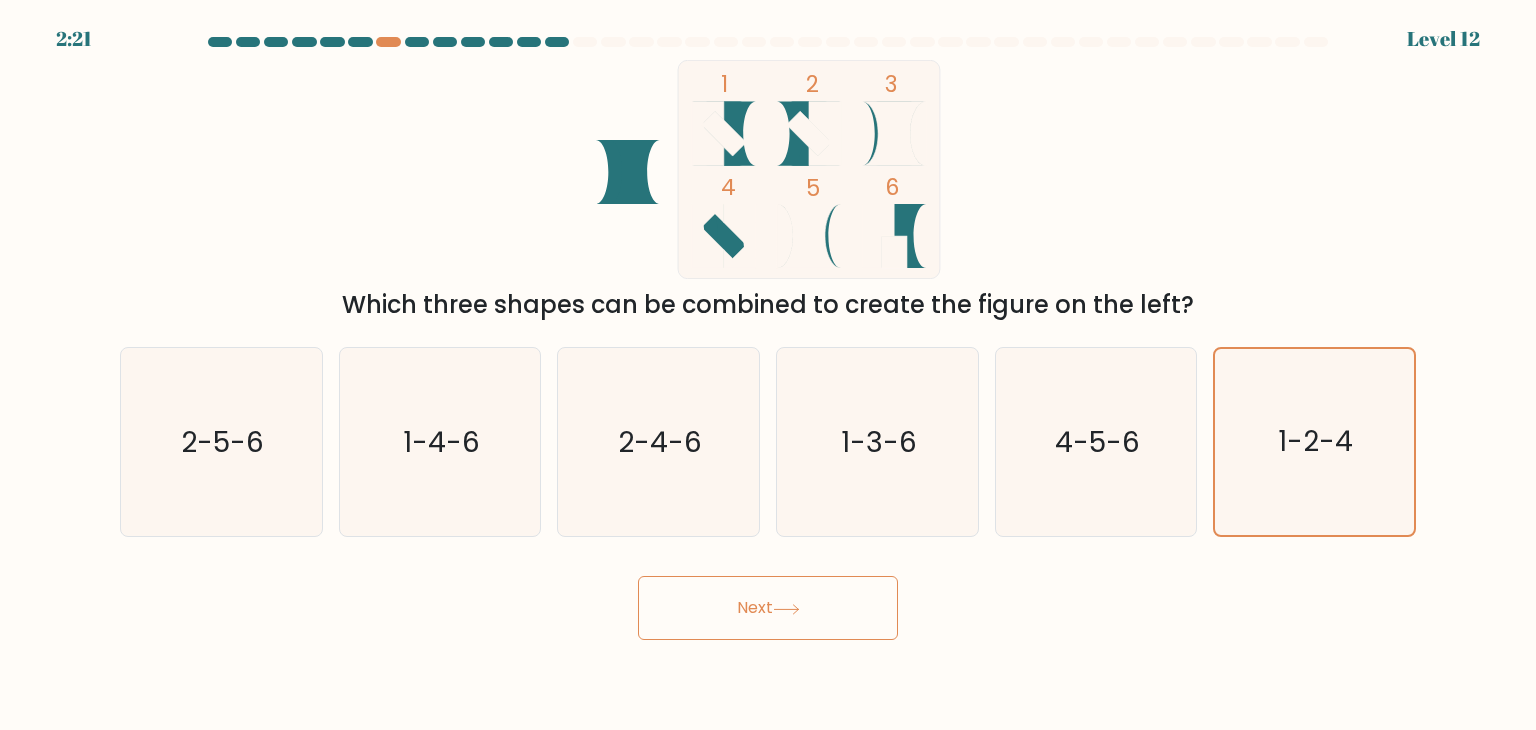 click on "Next" at bounding box center [768, 608] 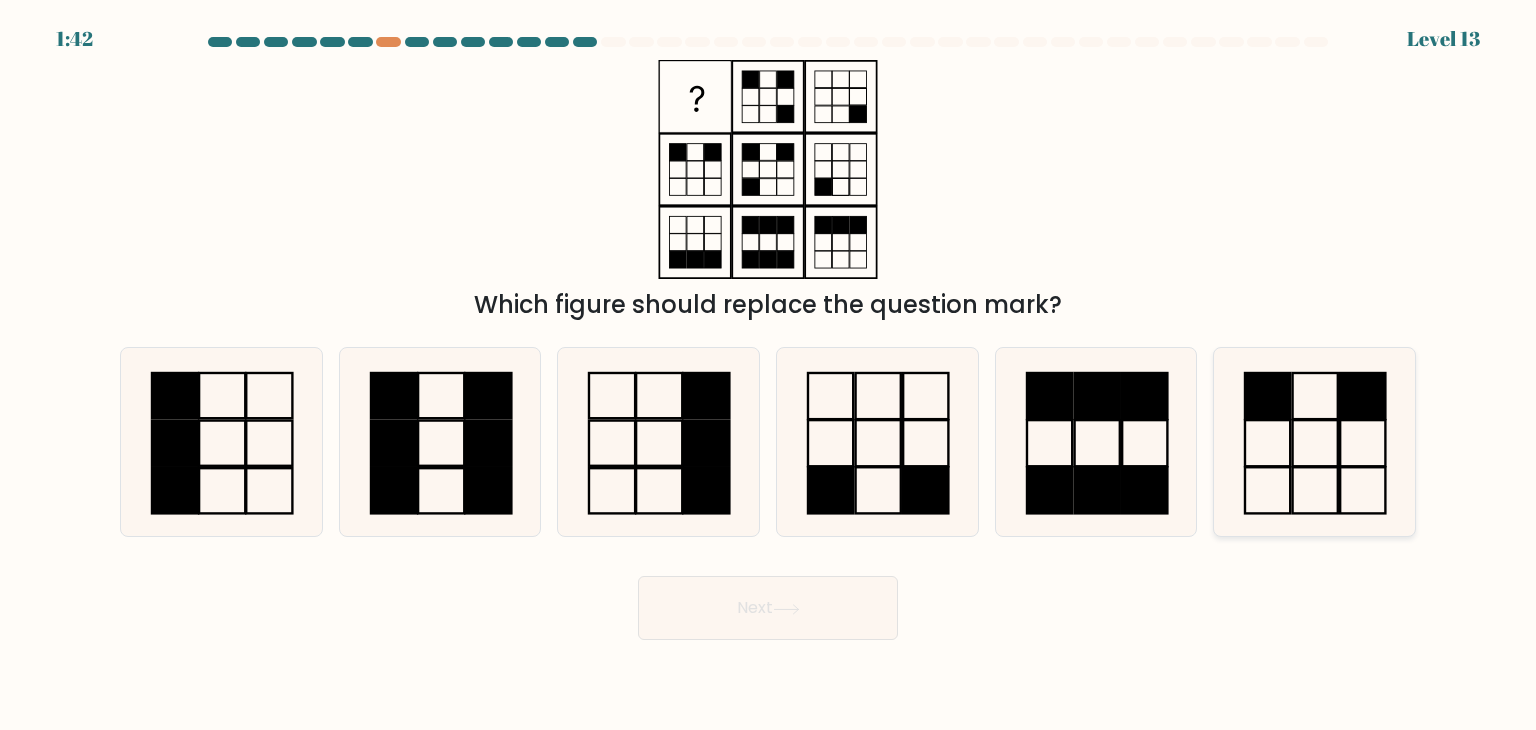 click at bounding box center (1314, 442) 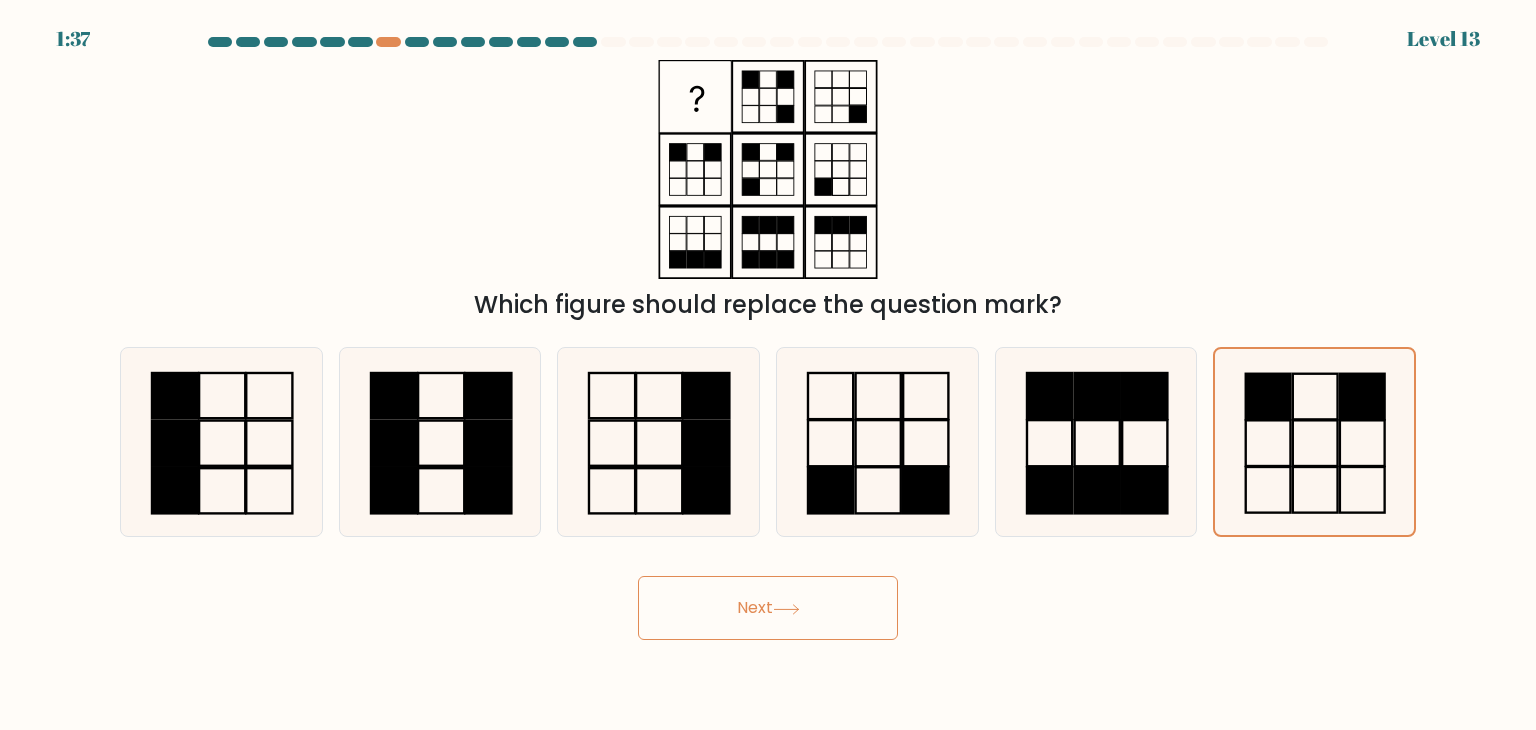 click at bounding box center (786, 609) 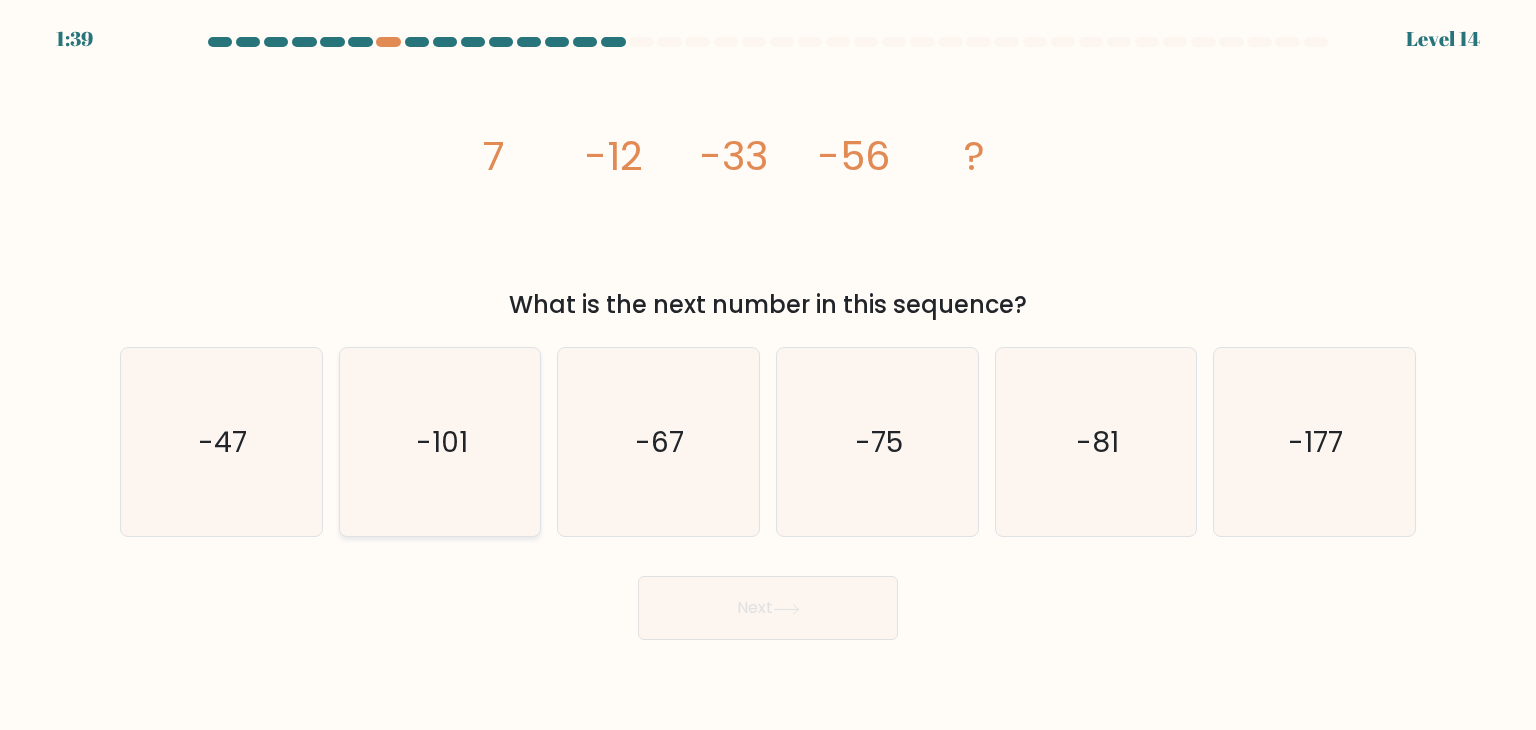 click on "-101" at bounding box center [440, 442] 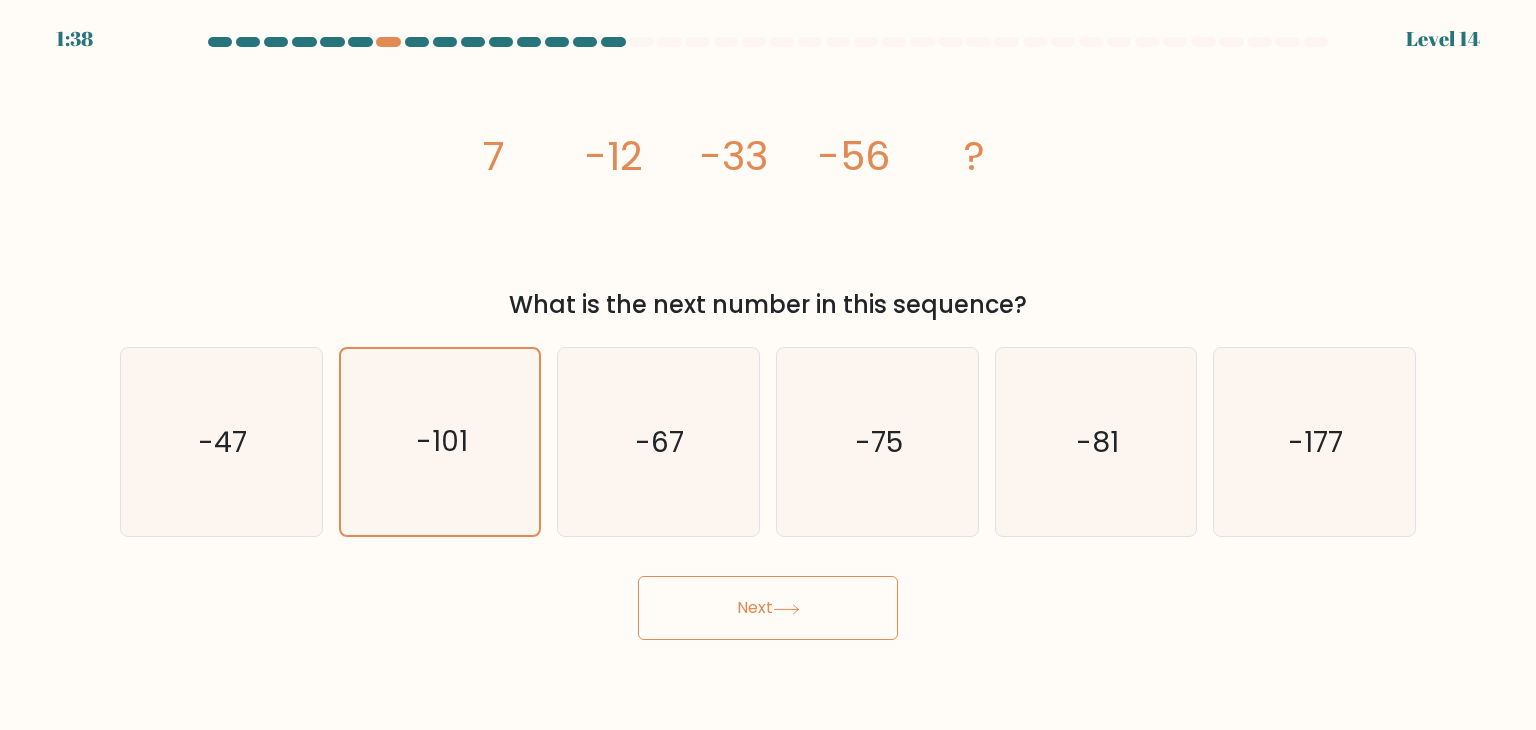 click on "Next" at bounding box center (768, 608) 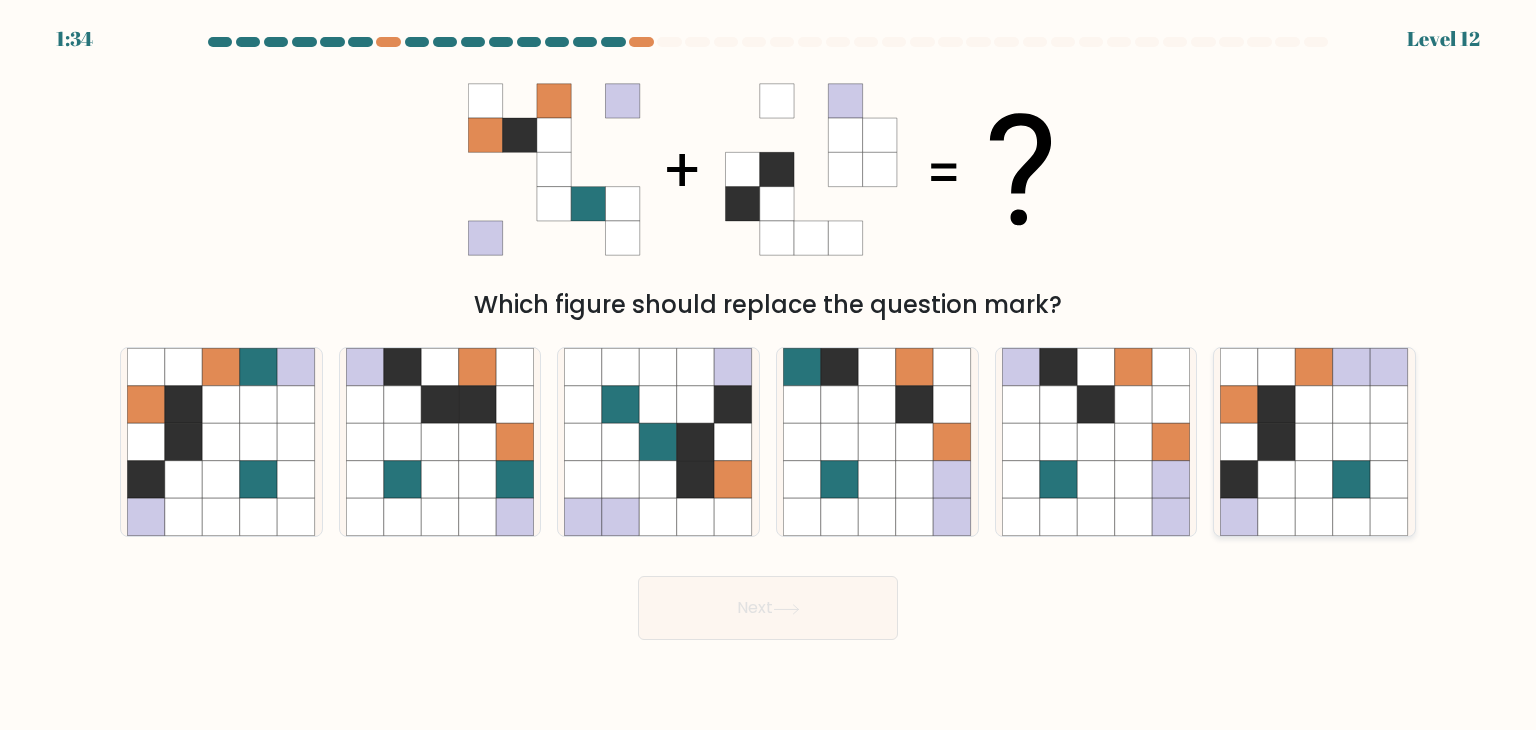 click at bounding box center [1315, 518] 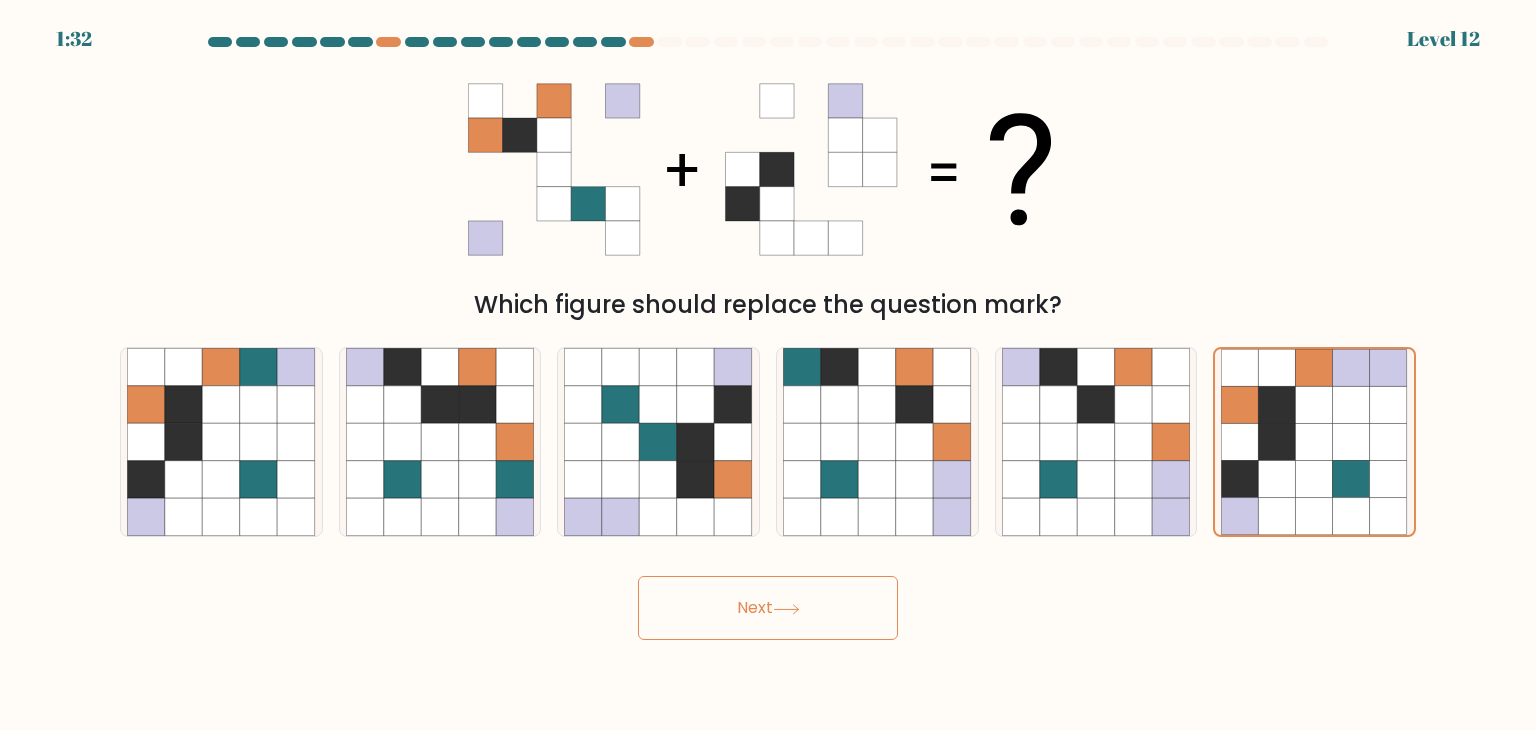 click at bounding box center (786, 609) 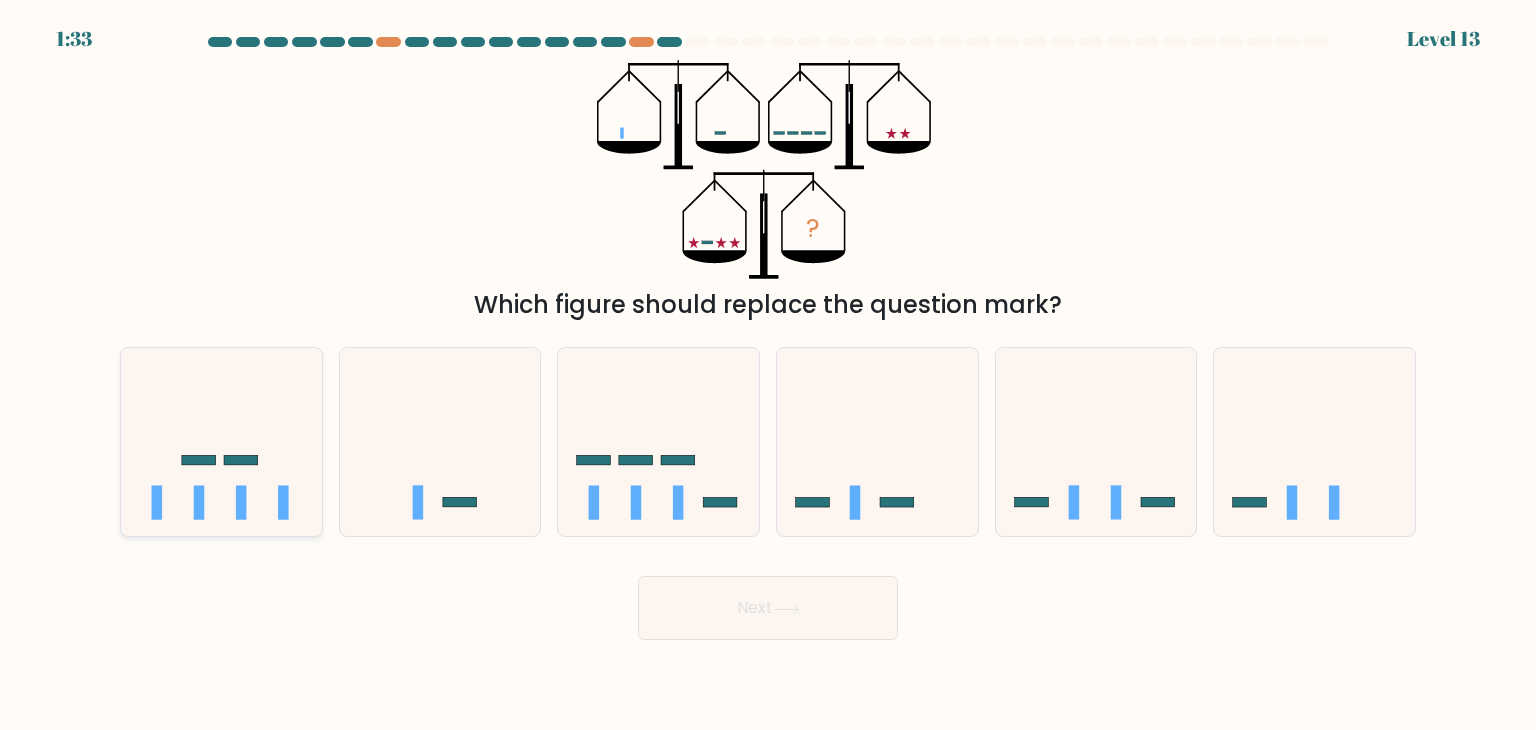click at bounding box center [221, 442] 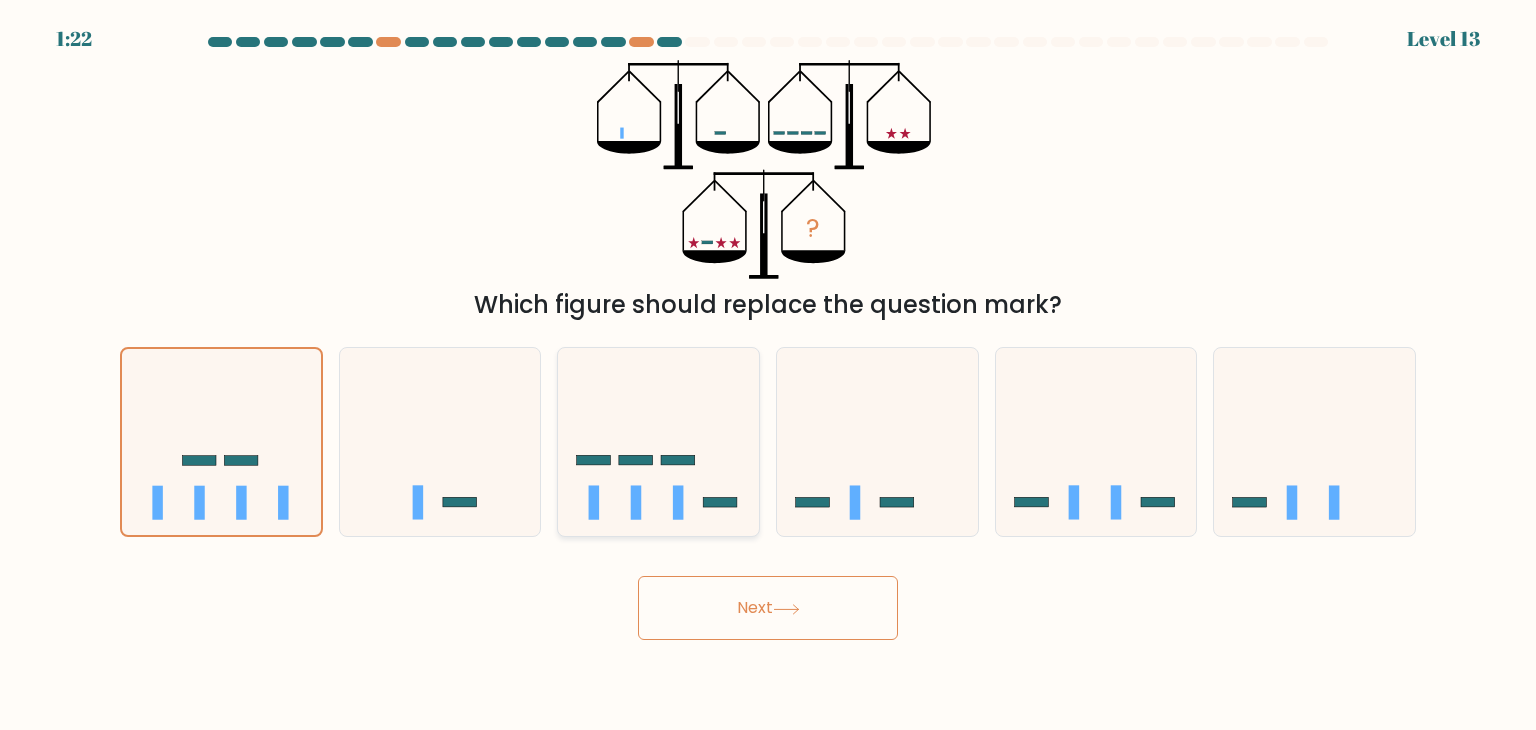 click at bounding box center (636, 503) 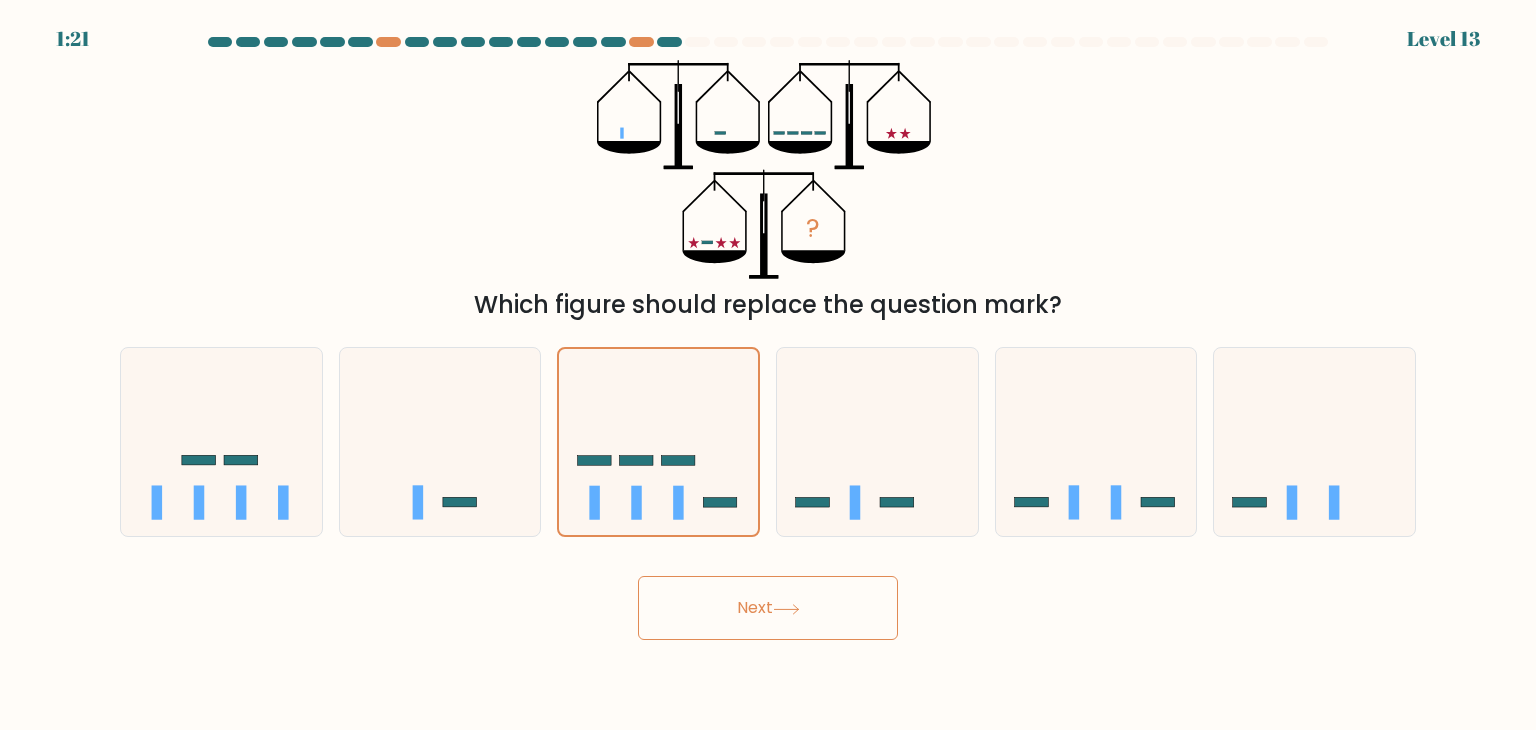 click on "Next" at bounding box center [768, 608] 